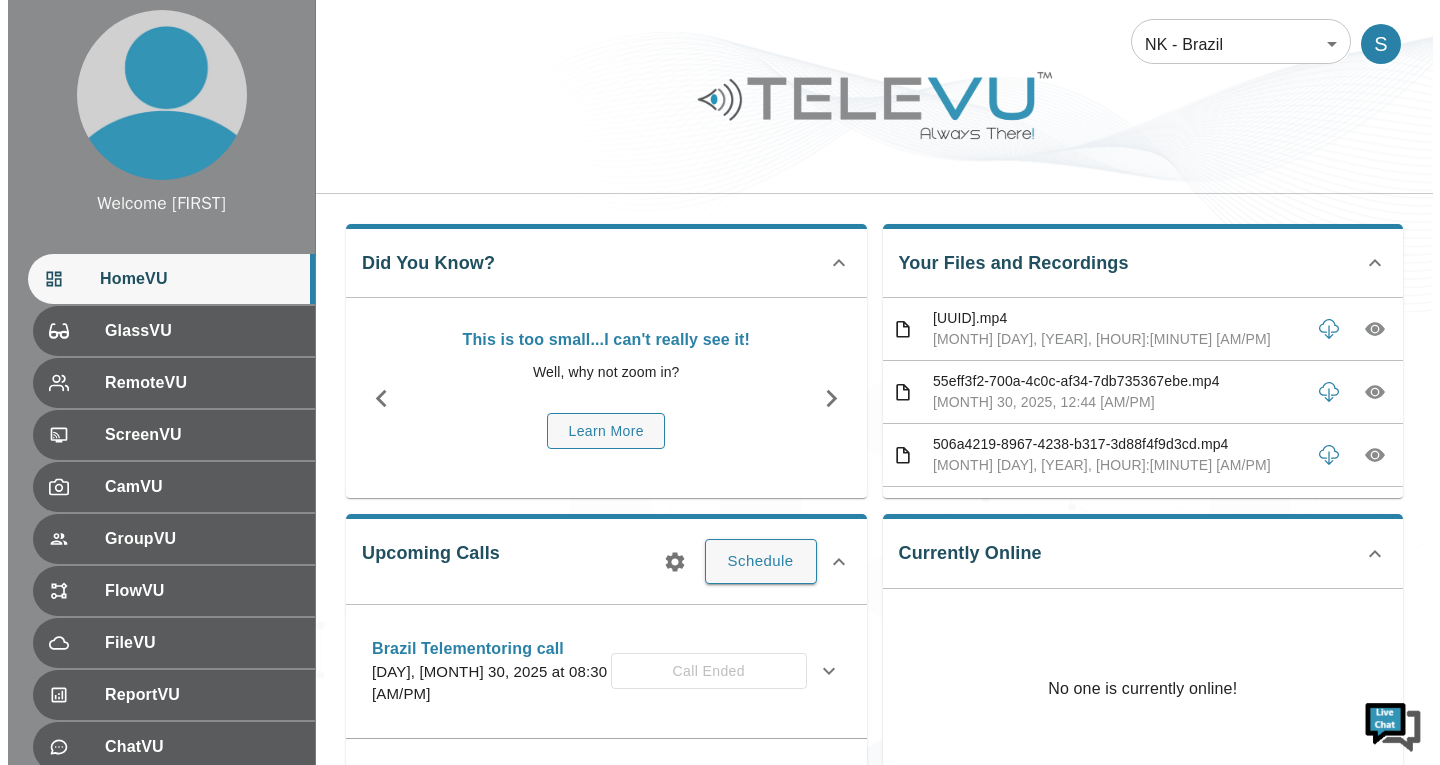 scroll, scrollTop: 0, scrollLeft: 0, axis: both 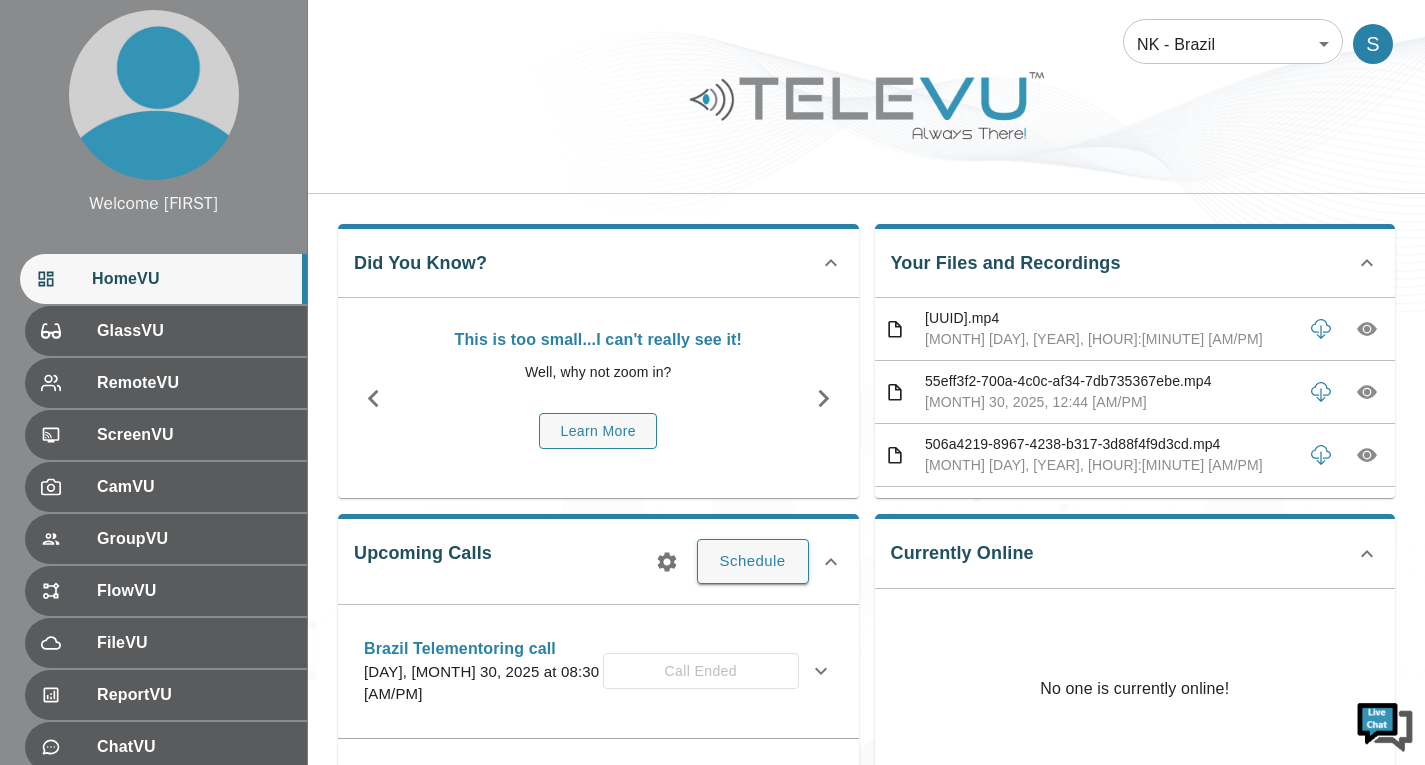 click on "Welcome Sepehr HomeVU GlassVU RemoteVU ScreenVU CamVU GroupVU FlowVU FileVU ReportVU ChatVU PortalVU Settings Logout Refresh © 2025 TeleVU Innovation Ltd. All Rights Reserved NK - Brazil 36 ​ S Did You Know? This is too small...I can't really see it! Well, why not zoom in? Learn More Your Files and Recordings 6ebab2b0-1d14-453d-9892-33b1a017167a.mp4 [MONTH] 4, 2025, 10:11 [AM/PM] 55eff3f2-700a-4c0c-af34-7db735367ebe.mp4 [MONTH] 30, 2025, 12:44 [AM/PM] 506a4219-8967-4238-b317-3d88f4f9d3cd.mp4 [MONTH] 30, 2025, 12:26 [AM/PM] e890ac61-0084-440d-aace-a5a32893386a.mp4 [MONTH] 30, 2025, 11:30 [AM/PM] b81e1d69-038b-4ac0-94c3-793ab1591f26.mp4 [MONTH] 30, 2025, 10:40 [AM/PM] 27d41d08-b408-4879-910d-09c9a435d86d.mp4 [MONTH] 30, 2025, 10:37 [AM/PM] 9c7fd7e7-7a76-48a3-b4da-98abfcfb3314.mp4 [MONTH] 30, 2025, 10:34 [AM/PM] 6c2159da-9a6b-487e-af68-b1c151c55ba0.mp4 [MONTH] 30, 2025, 10:03 [AM/PM] 4066ee56-ceb5-4b6f-aaaa-6bbe482a807f.mp4 [MONTH] 30, 2025, 09:43 [AM/PM] 1286b060-008b-4303-9416-d7245ae987dd.mp4 [MONTH] 30, 2025, 09:25 [AM/PM]" at bounding box center (712, 780) 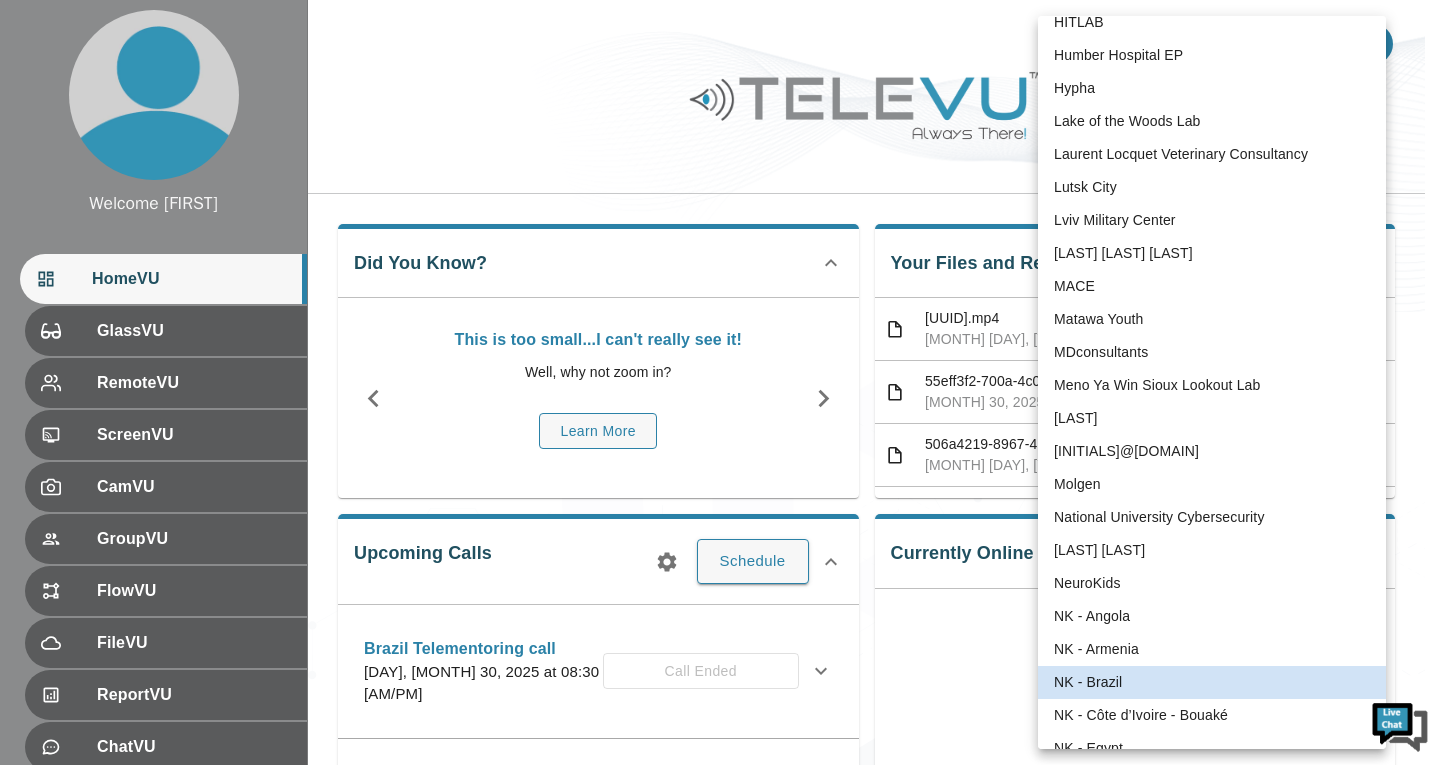 scroll, scrollTop: 544, scrollLeft: 0, axis: vertical 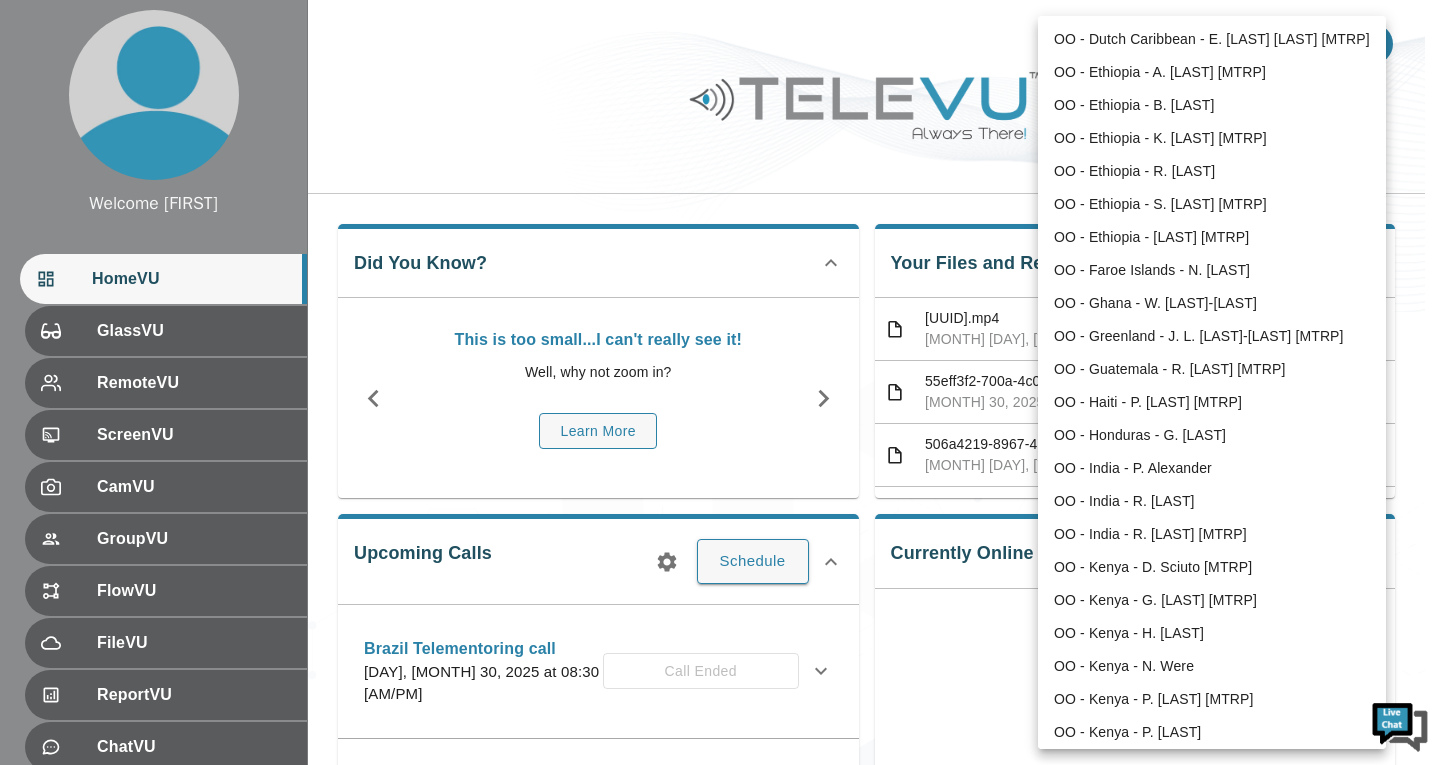 type 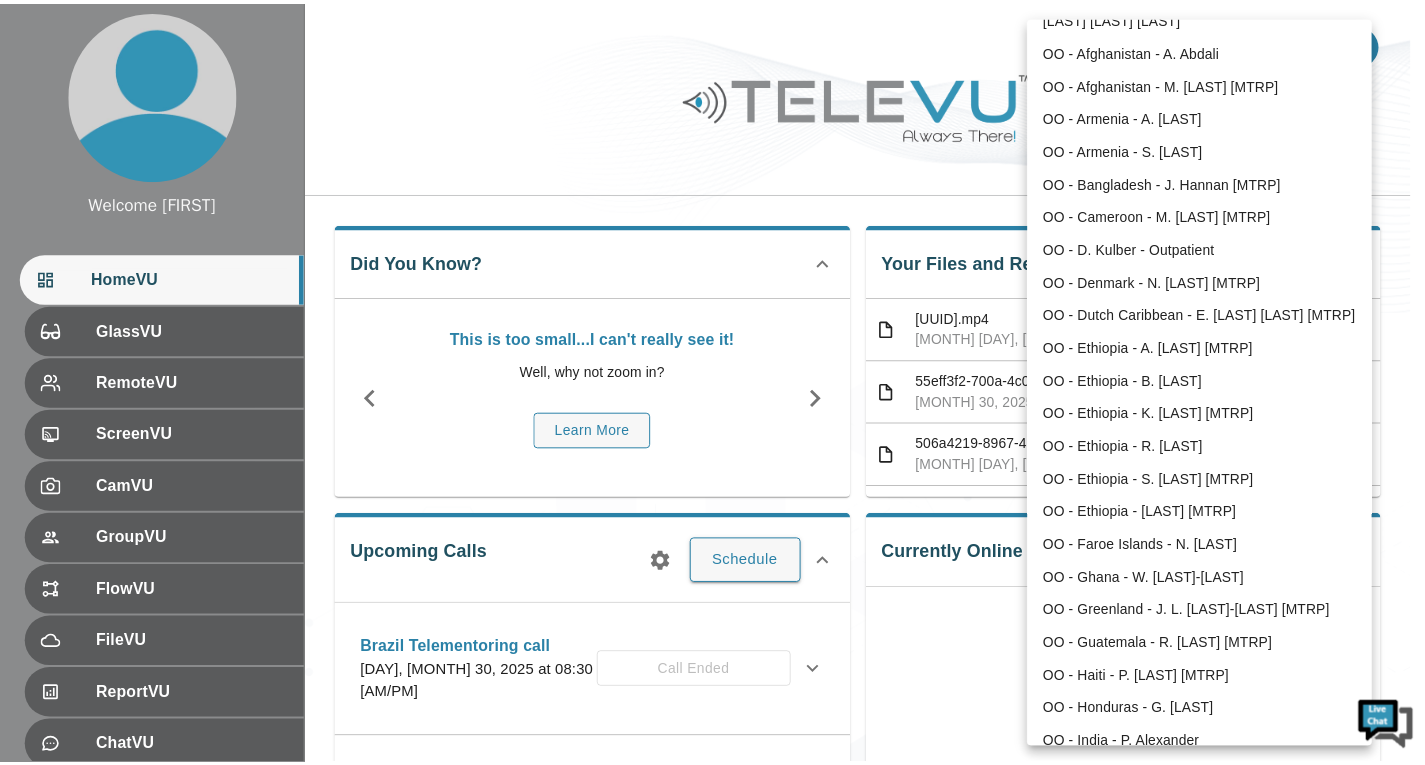 scroll, scrollTop: 2044, scrollLeft: 0, axis: vertical 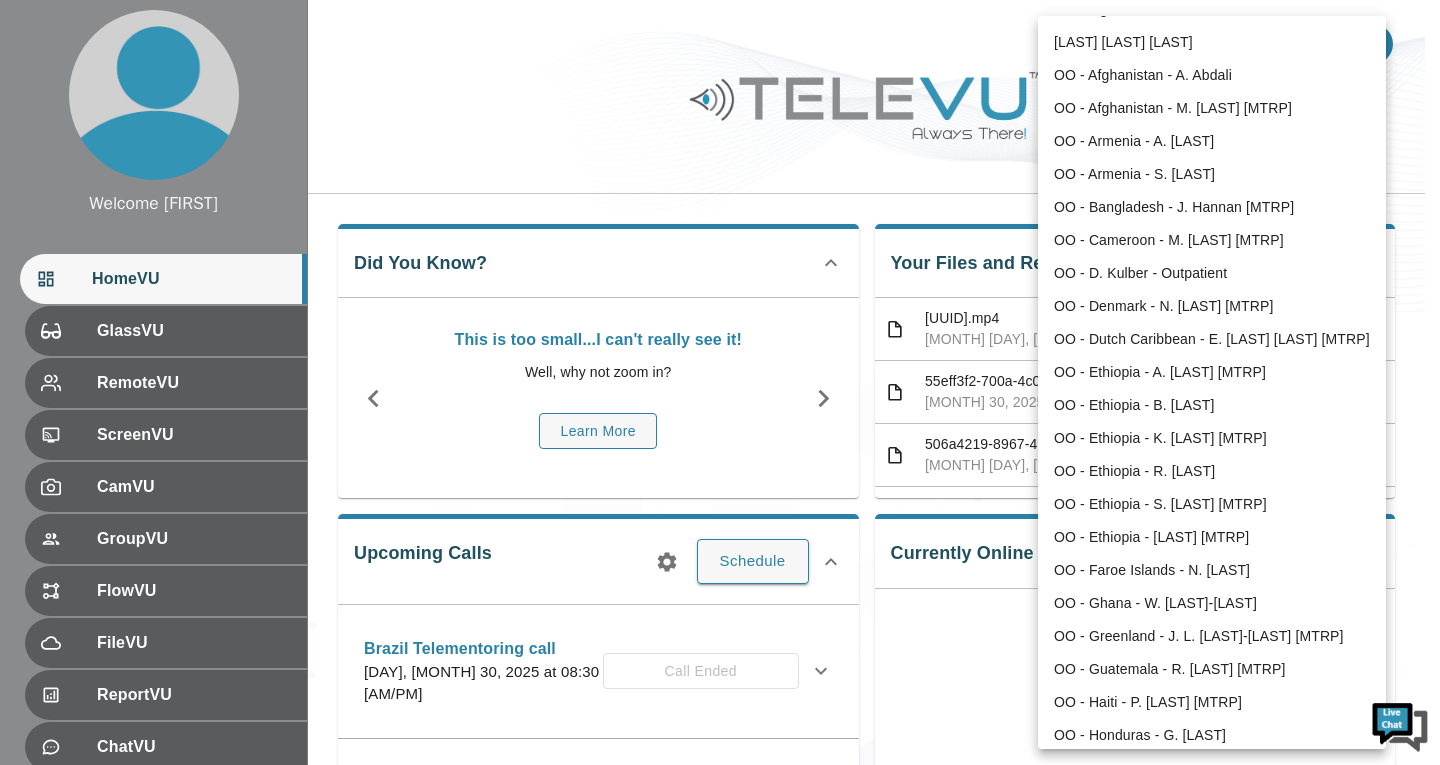 click on "OO - Armenia - A. [LAST]" at bounding box center (1212, 141) 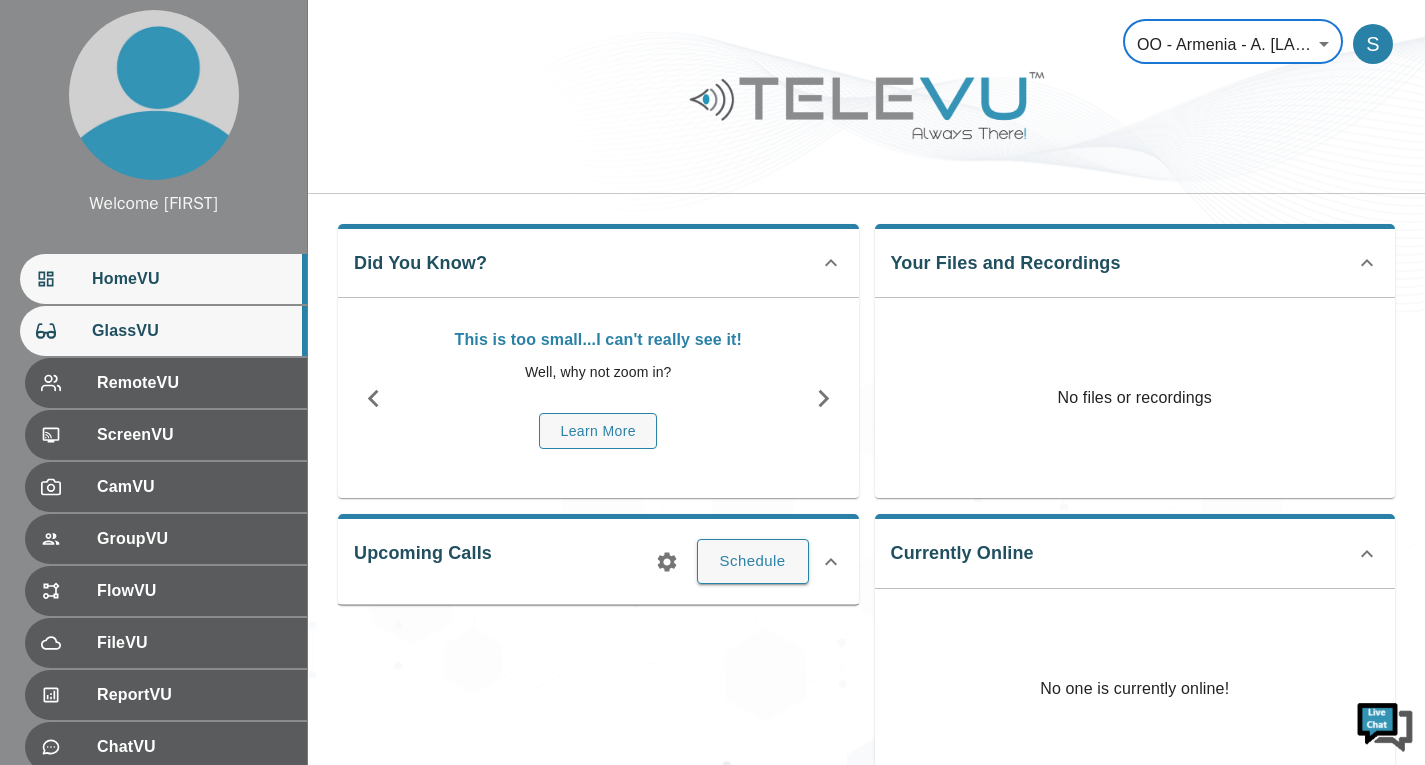 click on "GlassVU" at bounding box center (191, 331) 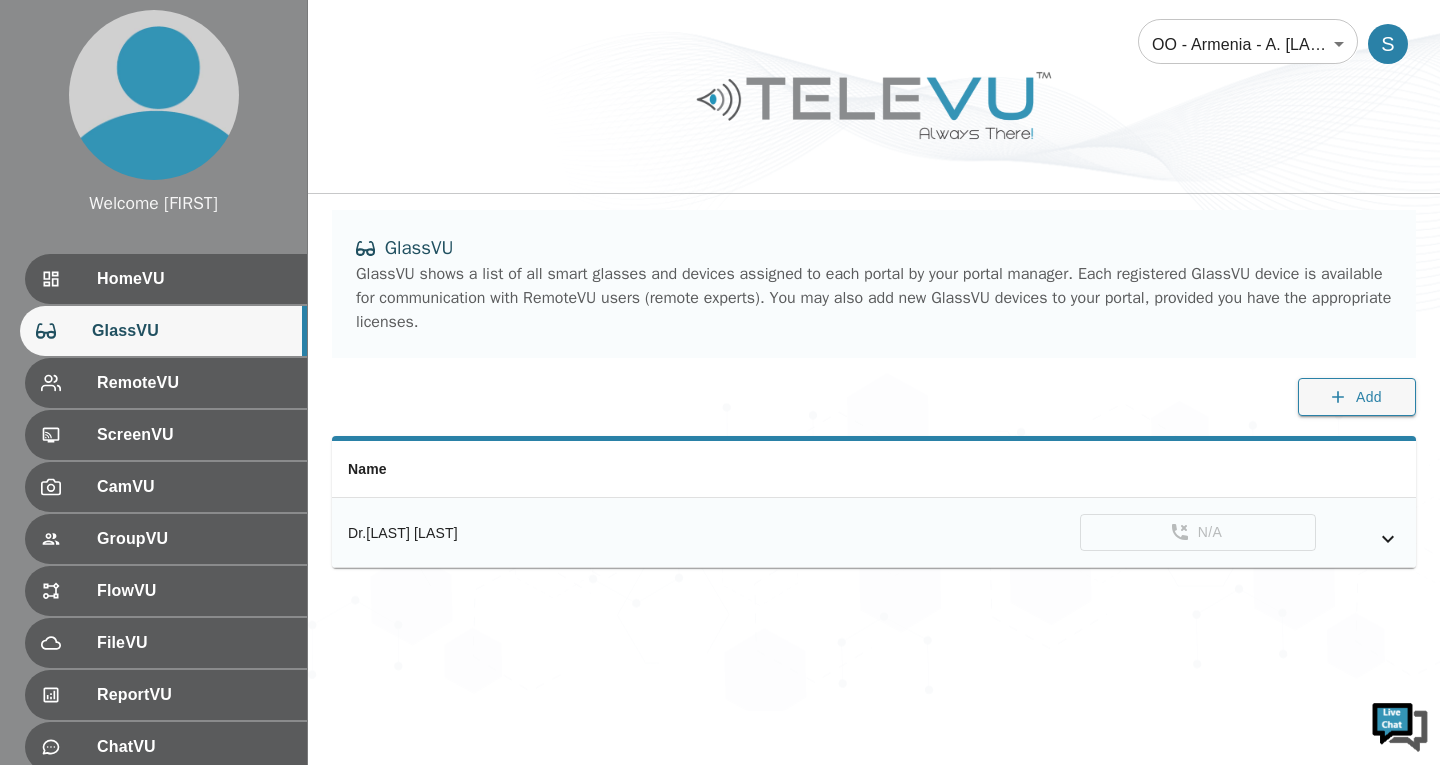 click 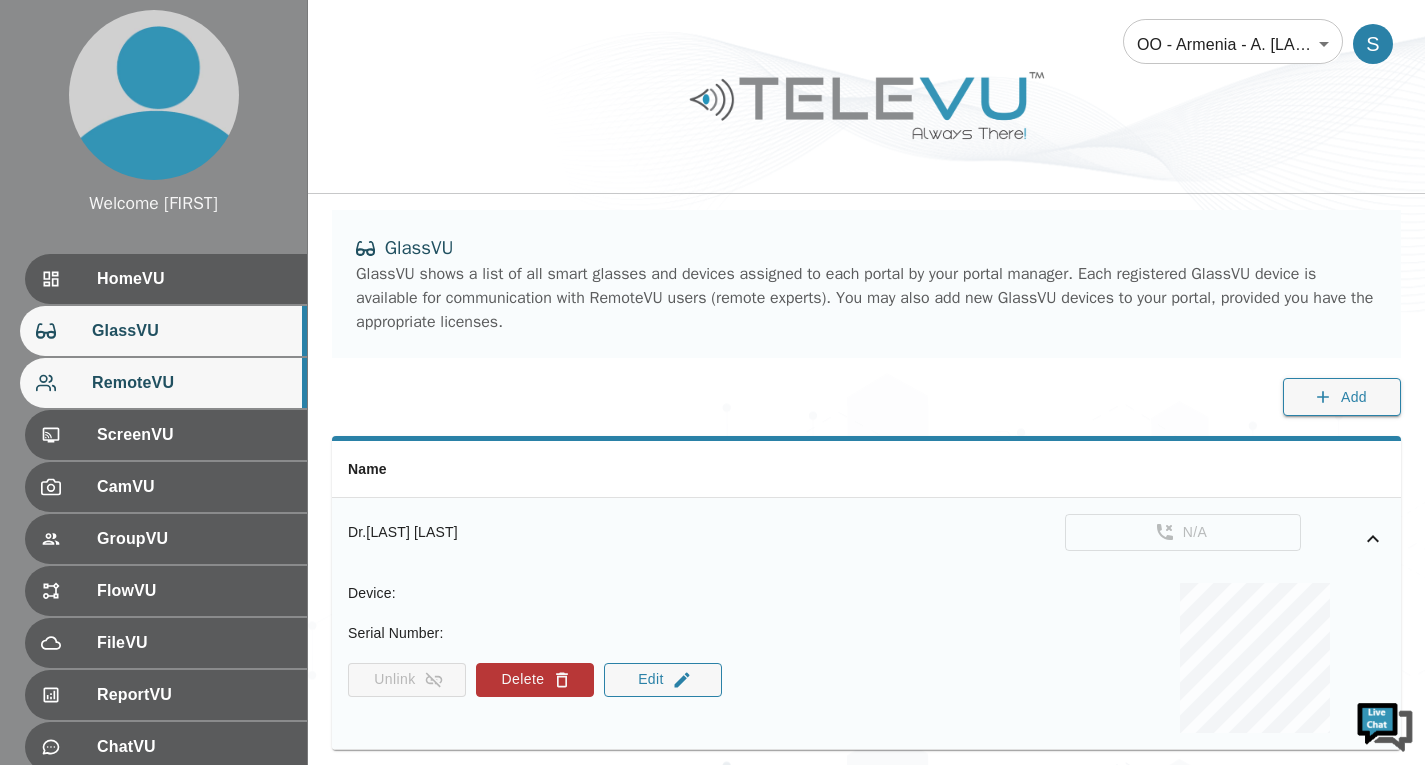 click on "RemoteVU" at bounding box center [191, 383] 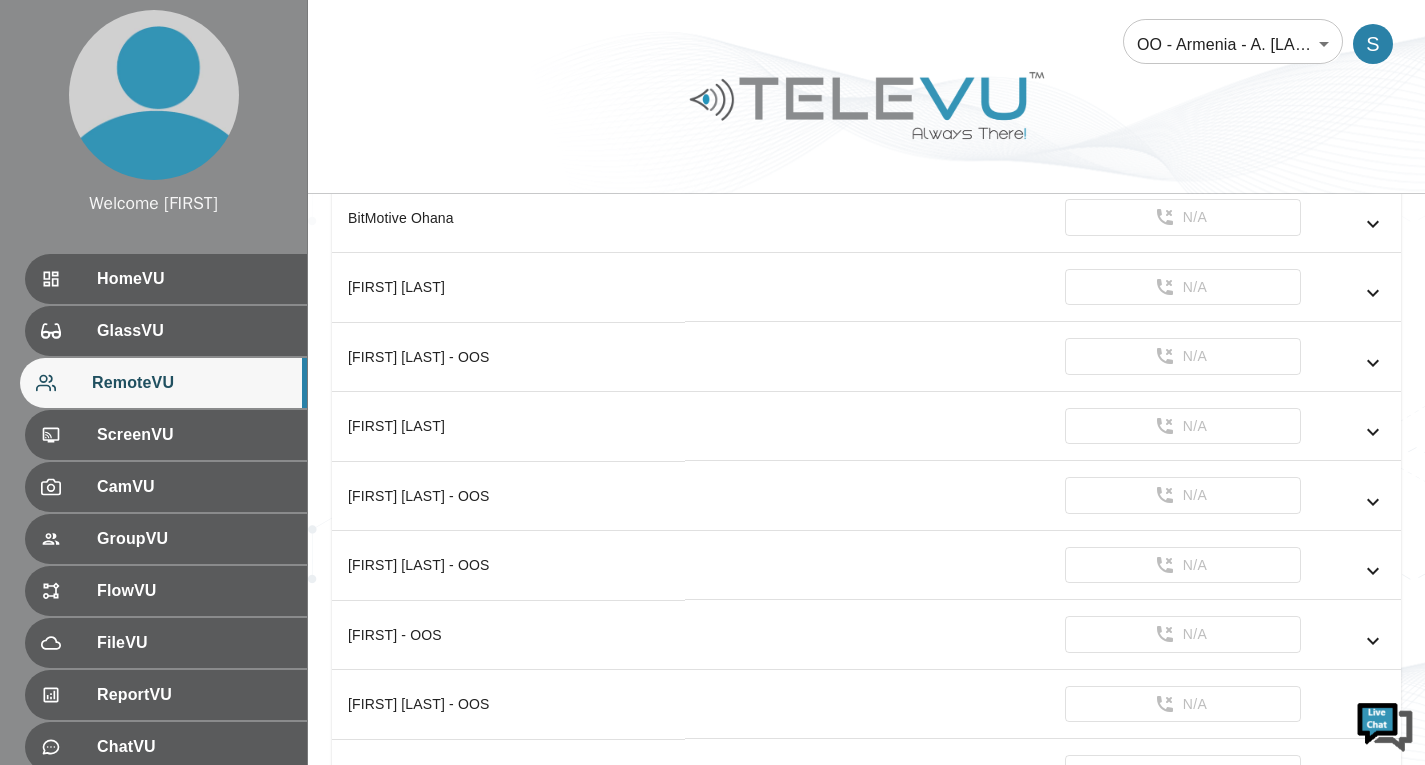 scroll, scrollTop: 600, scrollLeft: 0, axis: vertical 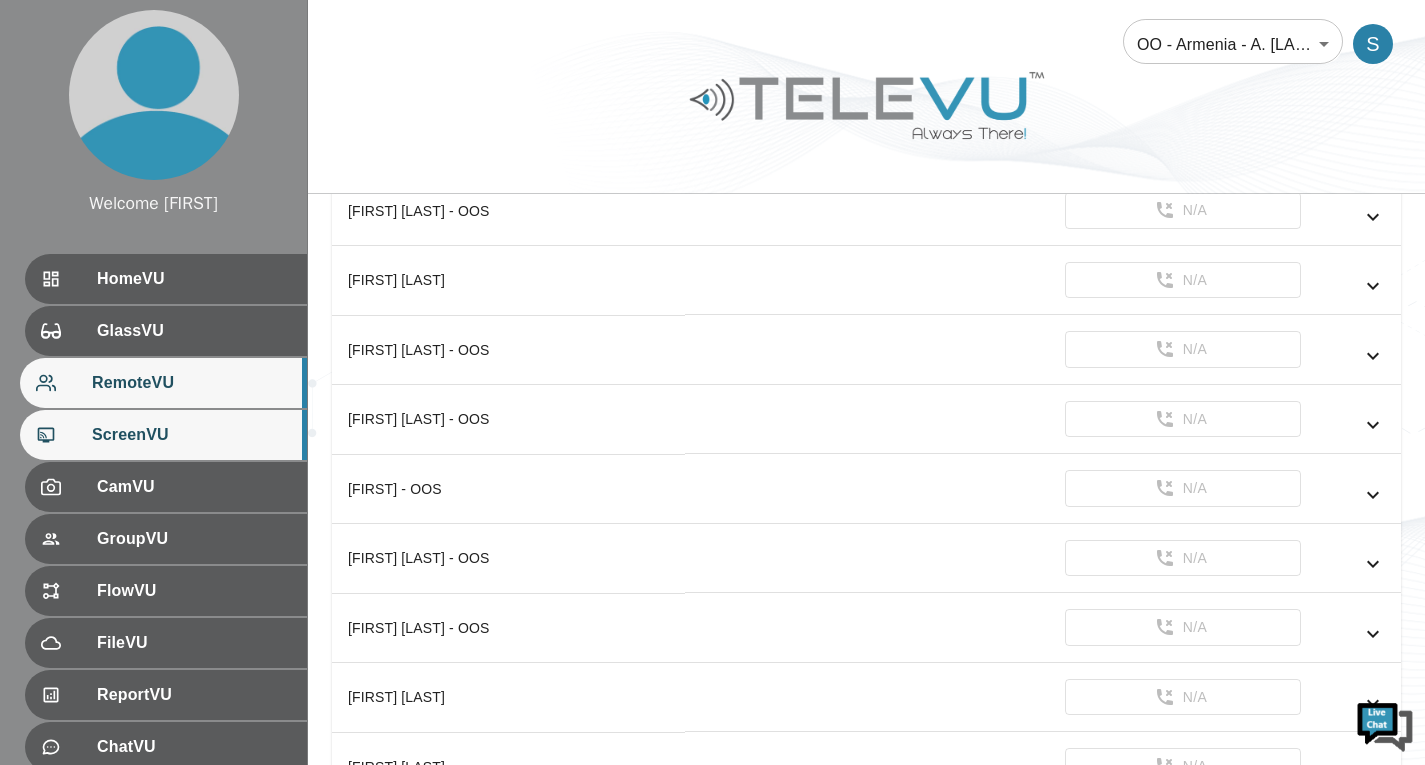 click on "ScreenVU" at bounding box center [163, 435] 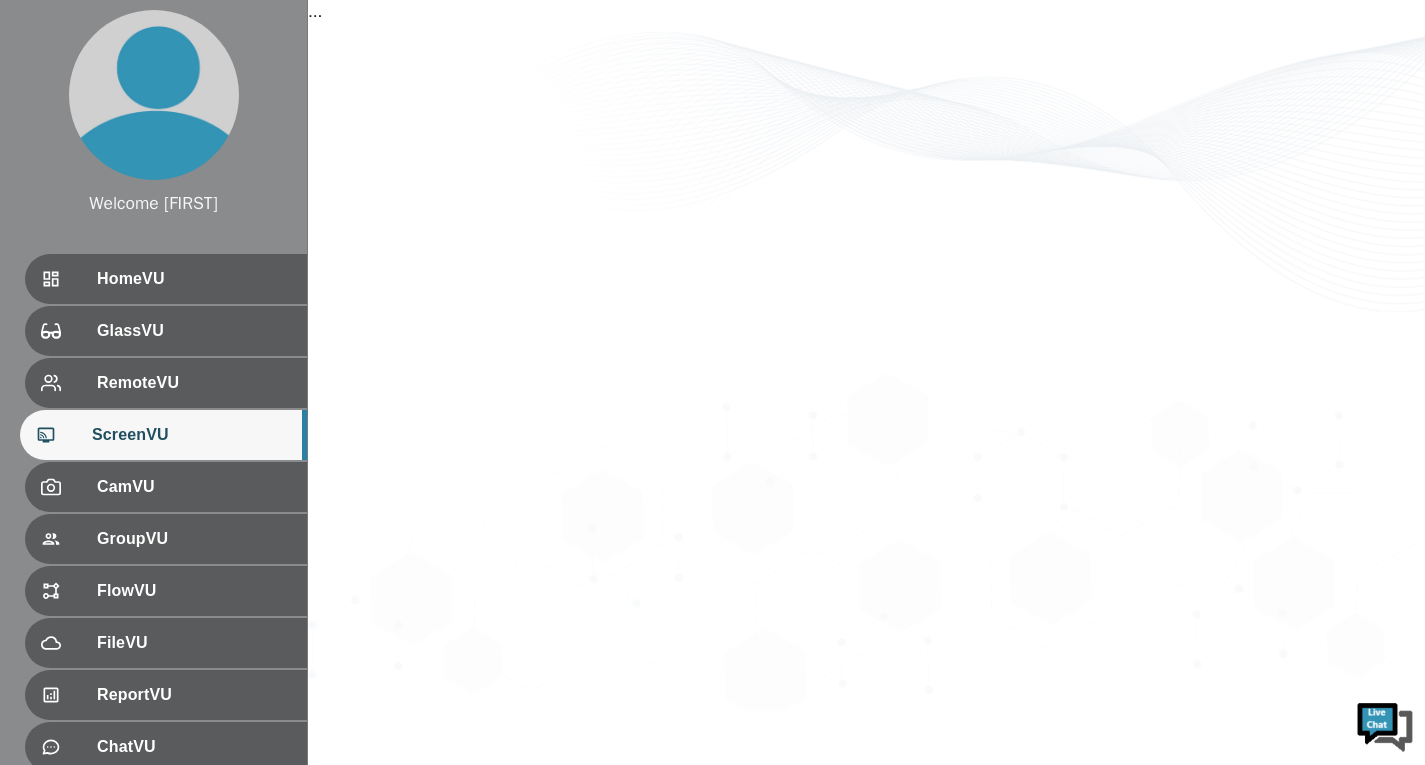 scroll, scrollTop: 0, scrollLeft: 0, axis: both 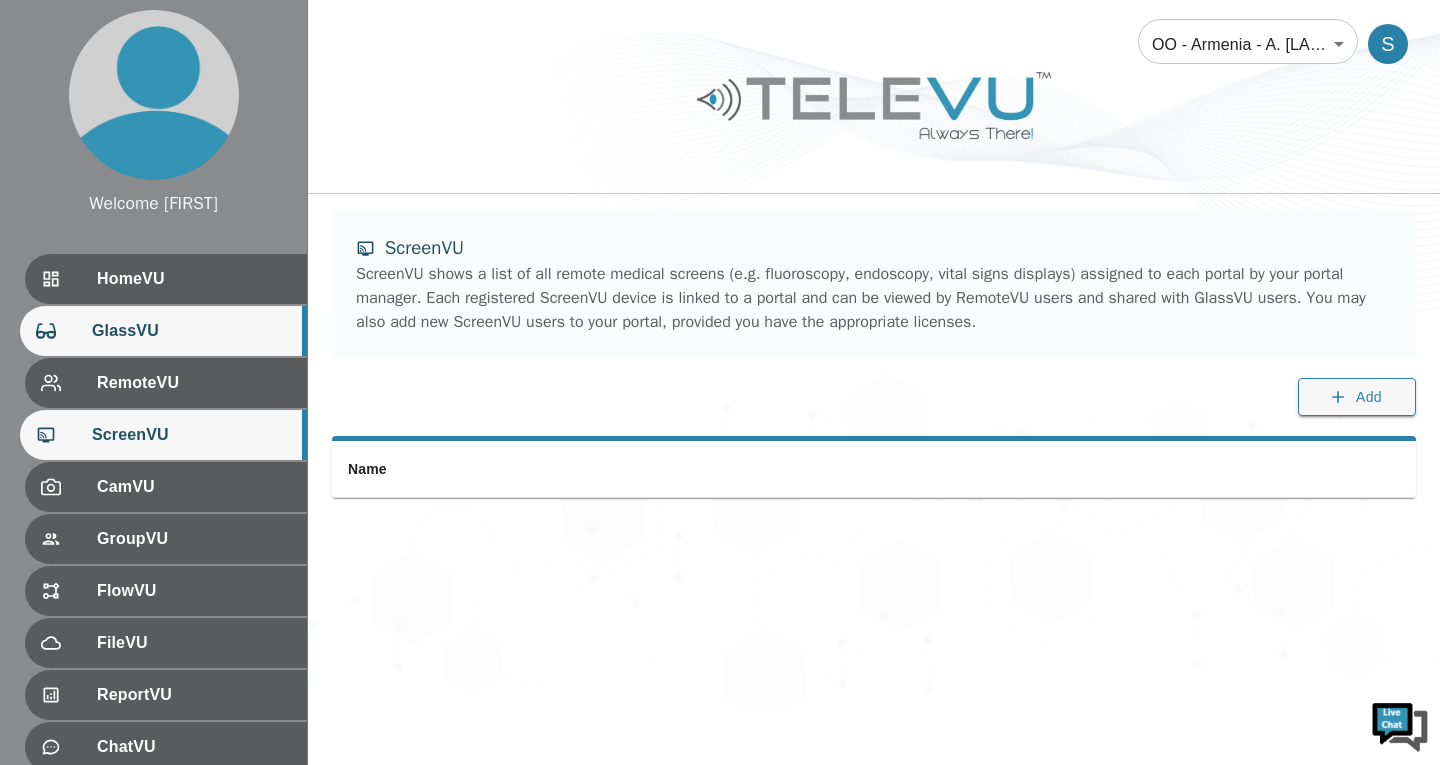 click on "GlassVU" at bounding box center [191, 331] 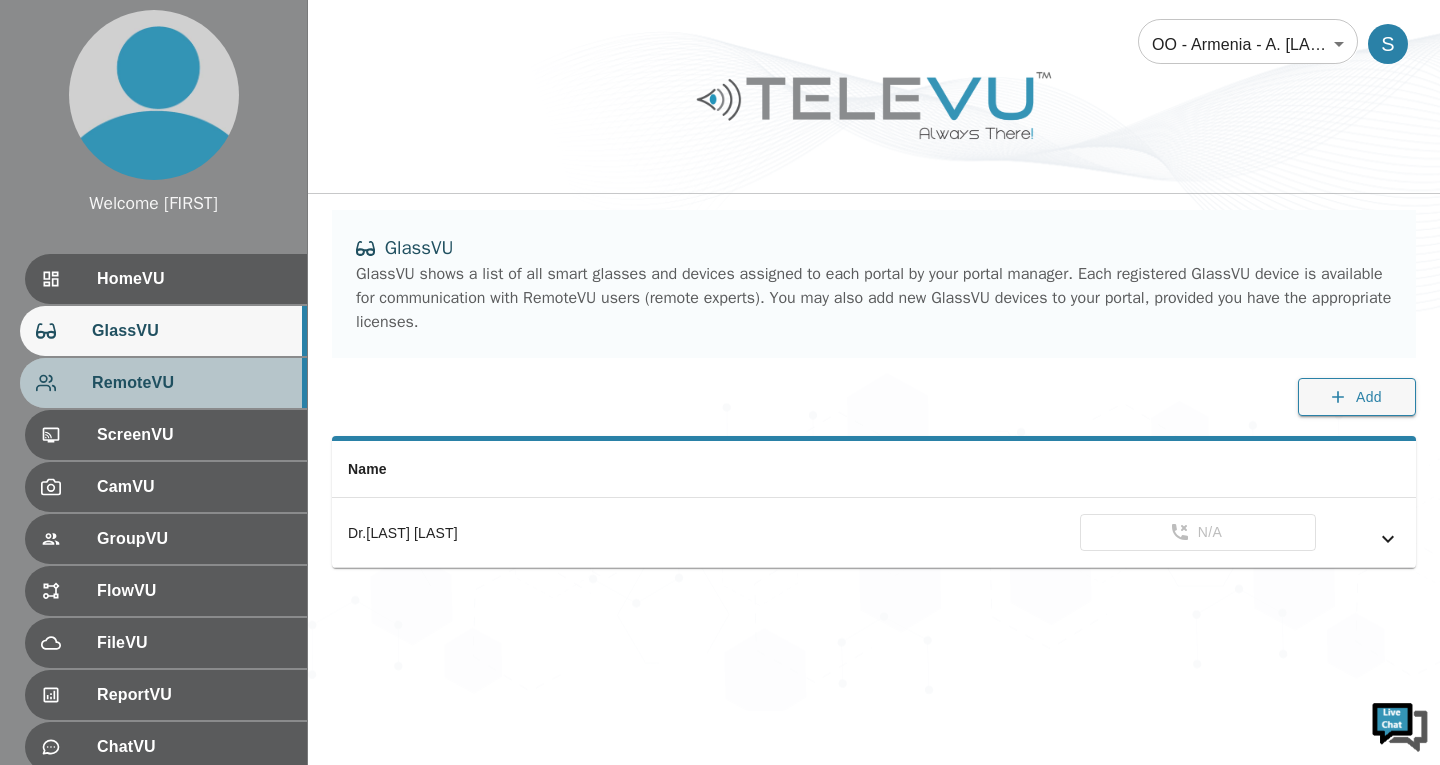 click on "RemoteVU" at bounding box center [163, 383] 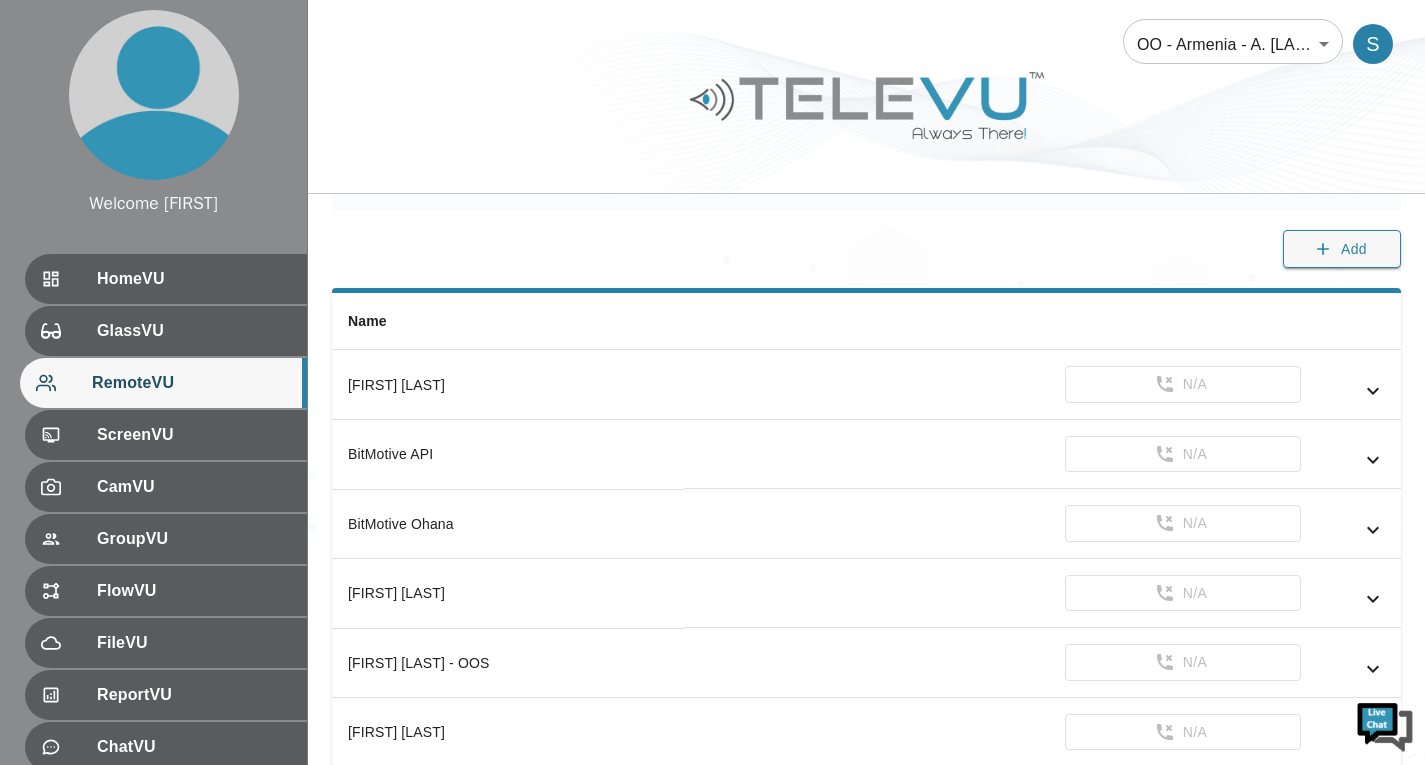 scroll, scrollTop: 300, scrollLeft: 0, axis: vertical 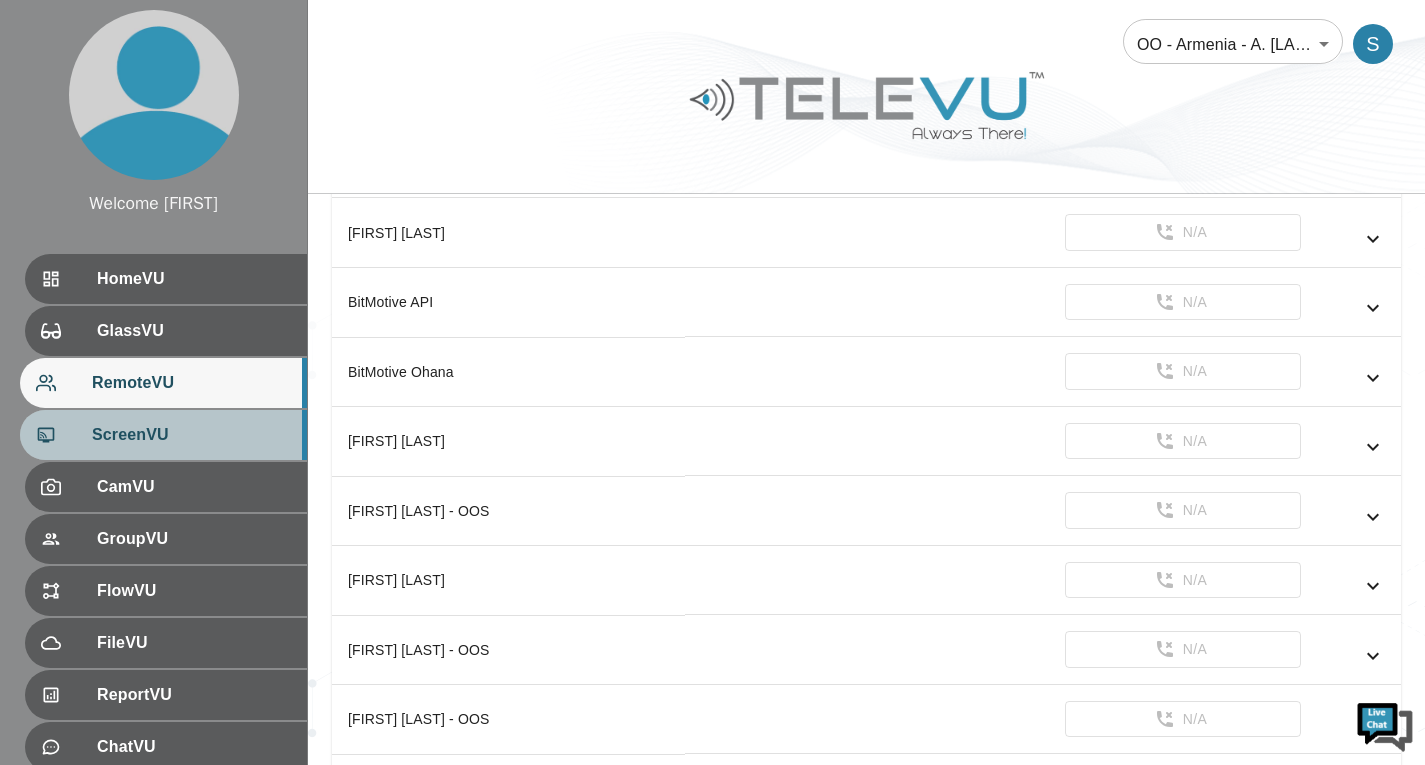 click on "ScreenVU" at bounding box center [163, 435] 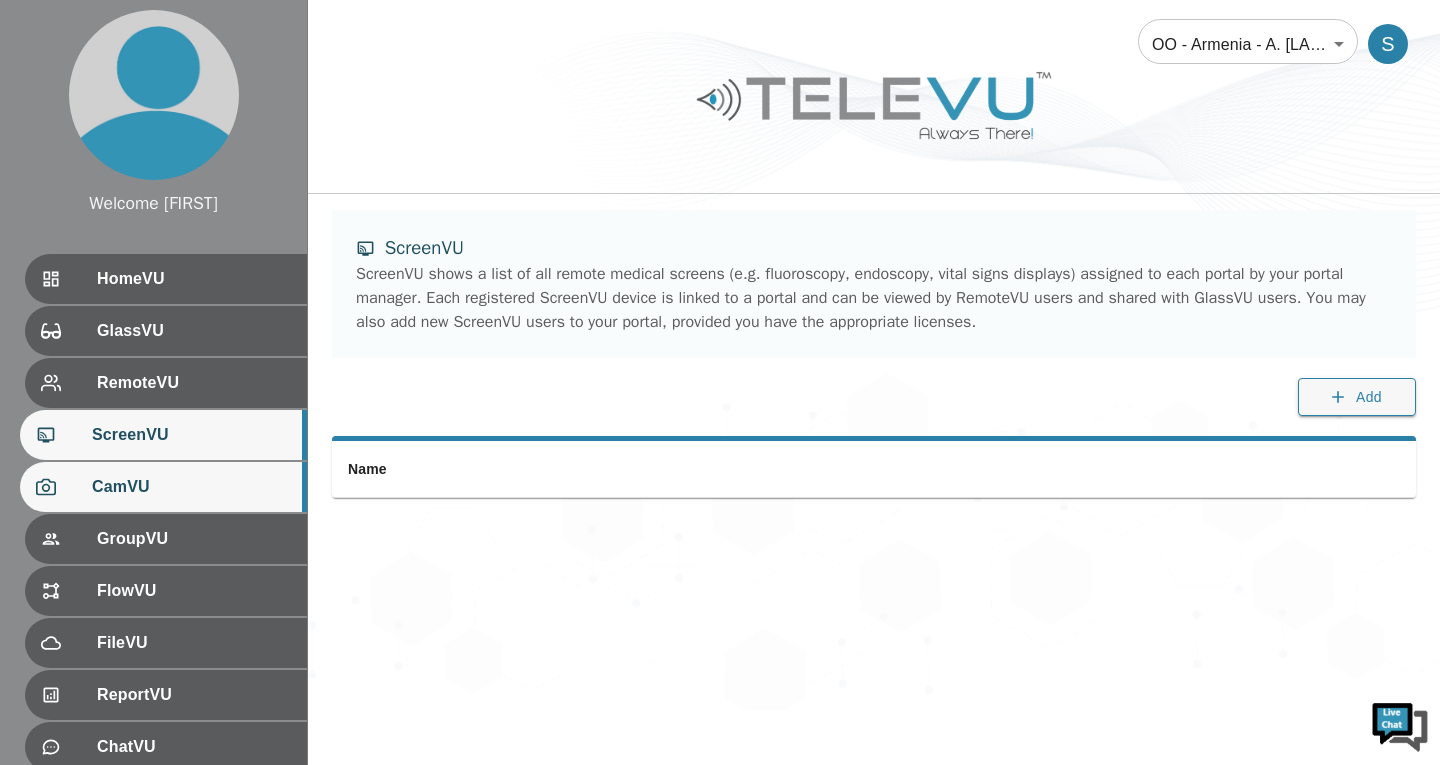 click on "CamVU" at bounding box center [191, 487] 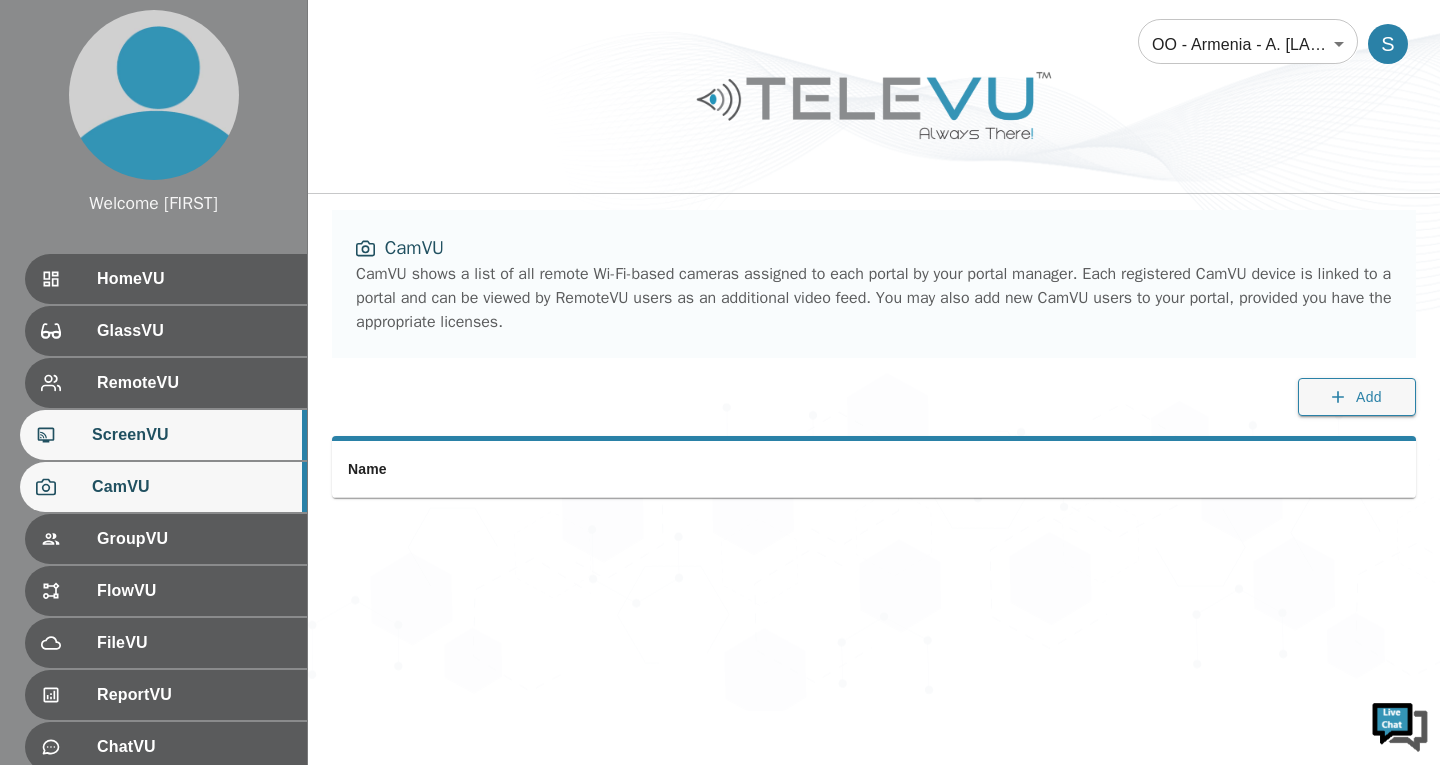 click on "ScreenVU" at bounding box center (191, 435) 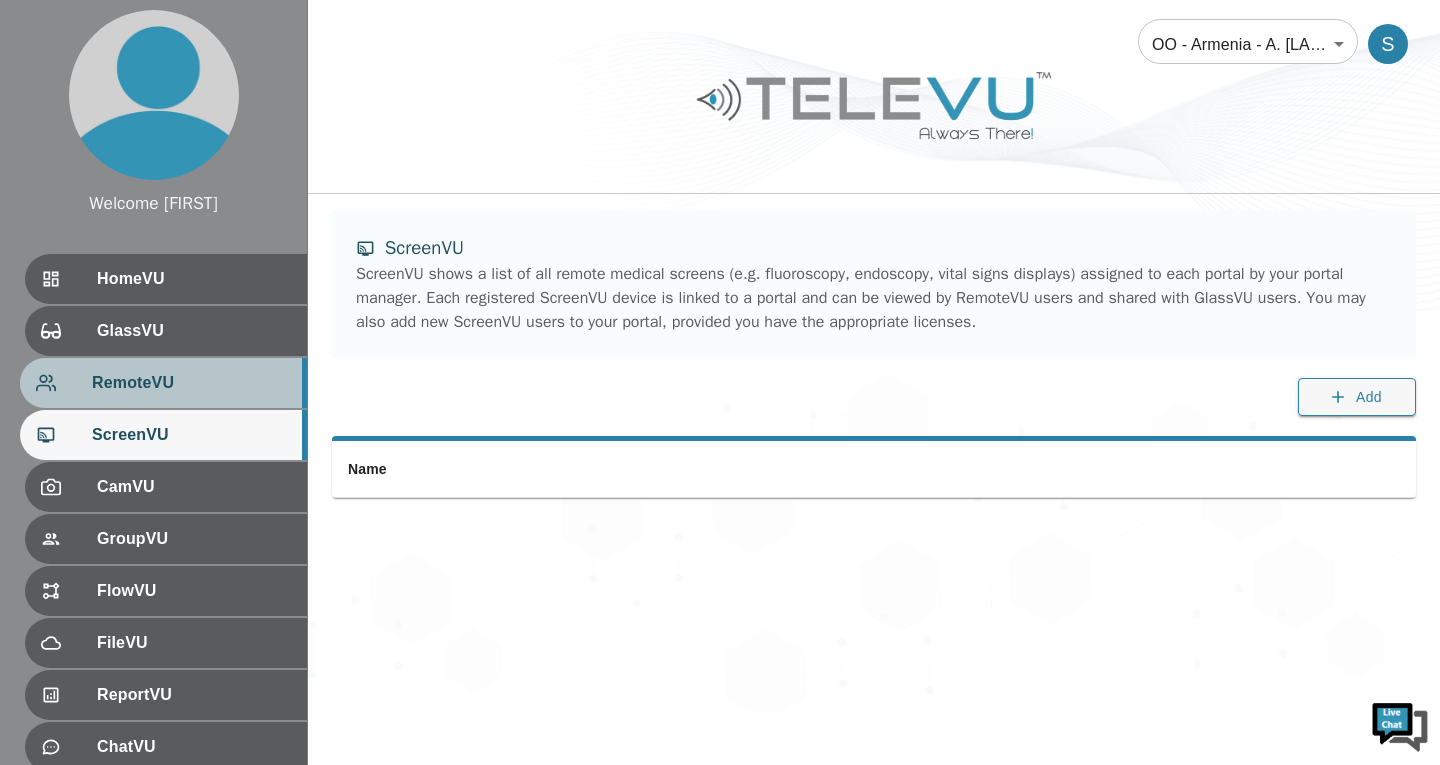click on "RemoteVU" at bounding box center (191, 383) 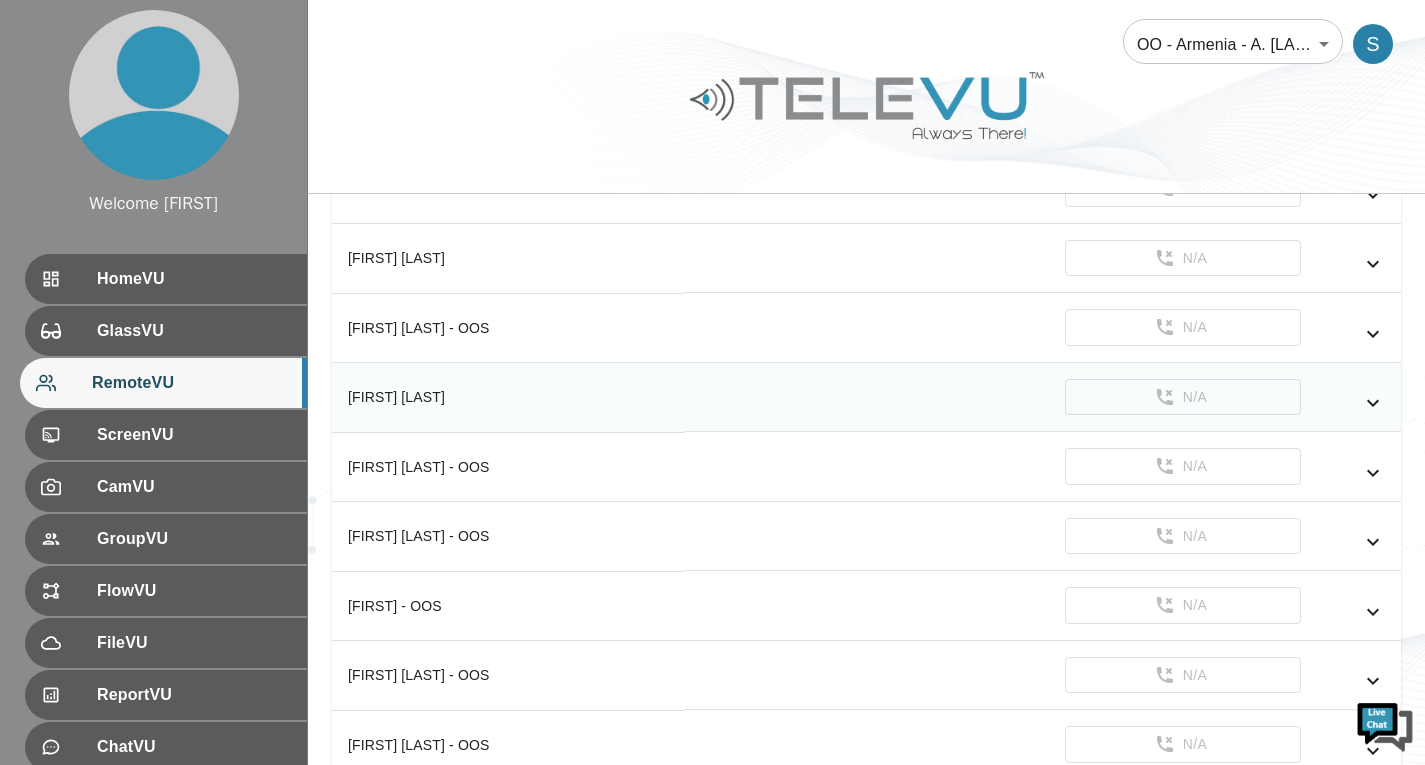 scroll, scrollTop: 600, scrollLeft: 0, axis: vertical 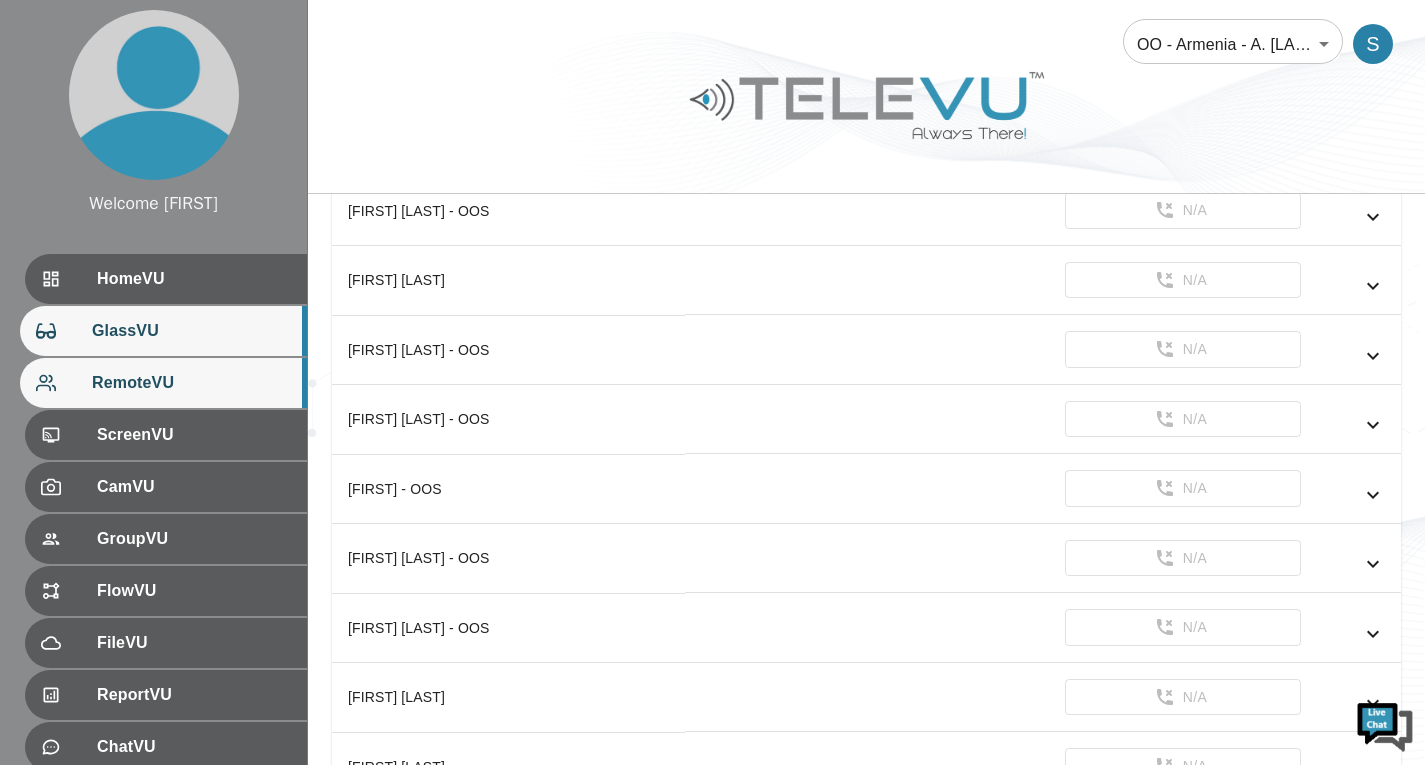 click on "GlassVU" at bounding box center (191, 331) 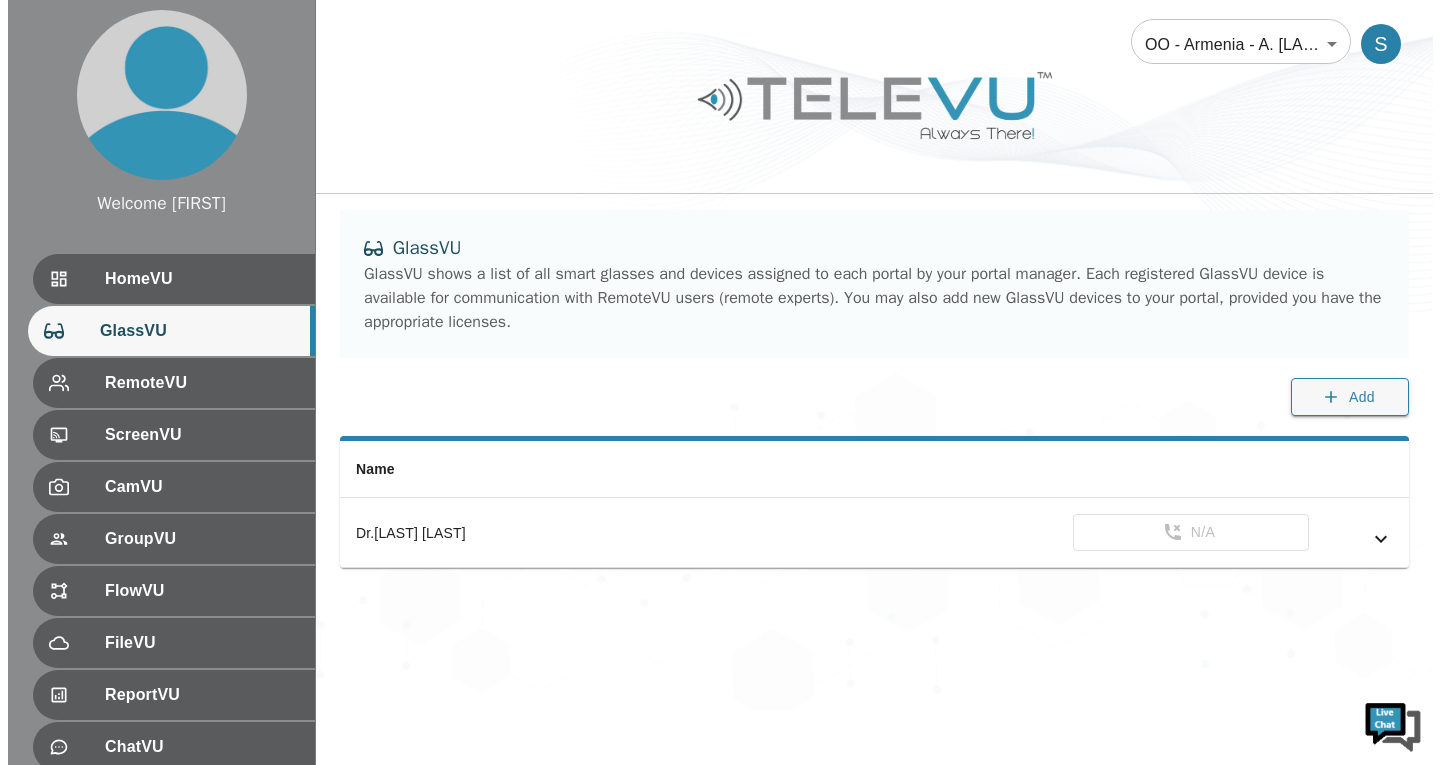 scroll, scrollTop: 0, scrollLeft: 0, axis: both 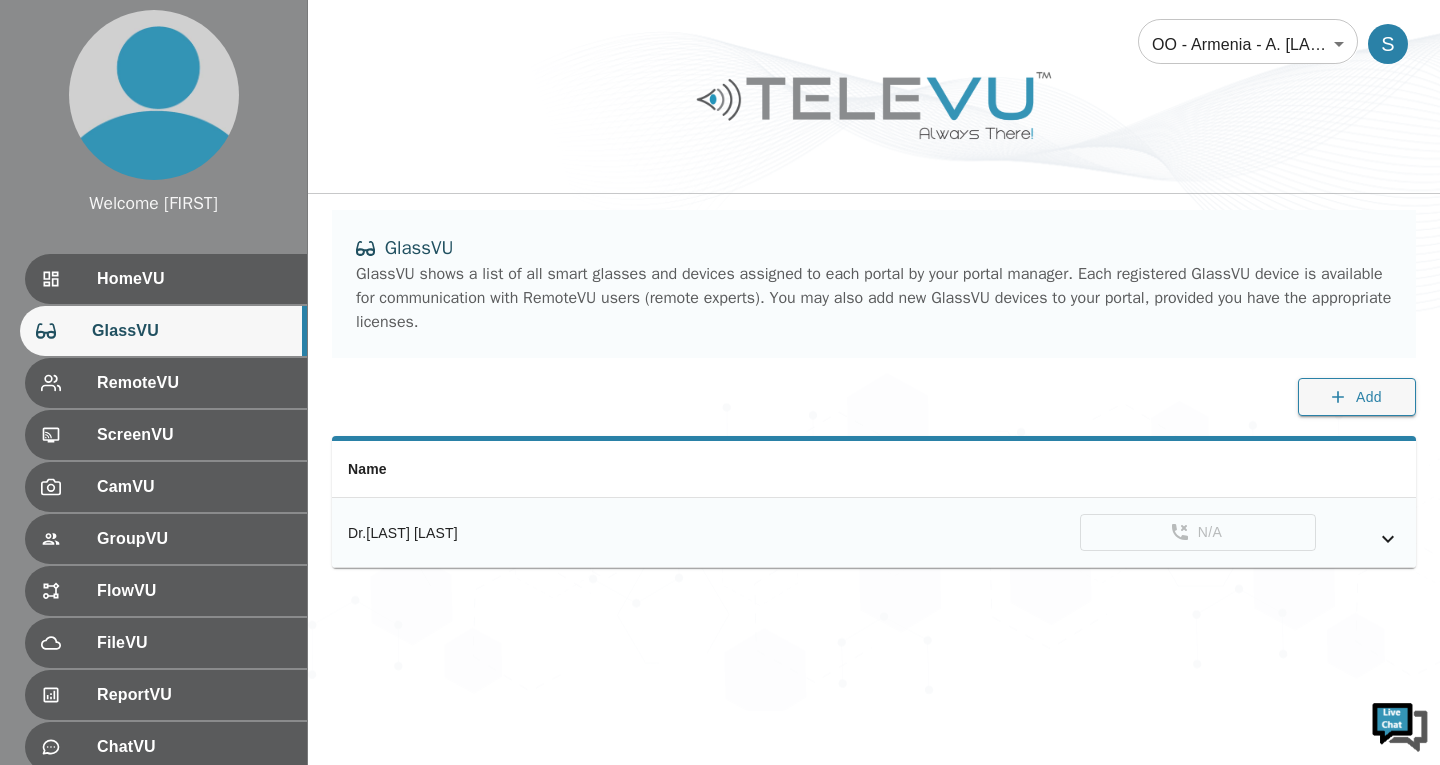click 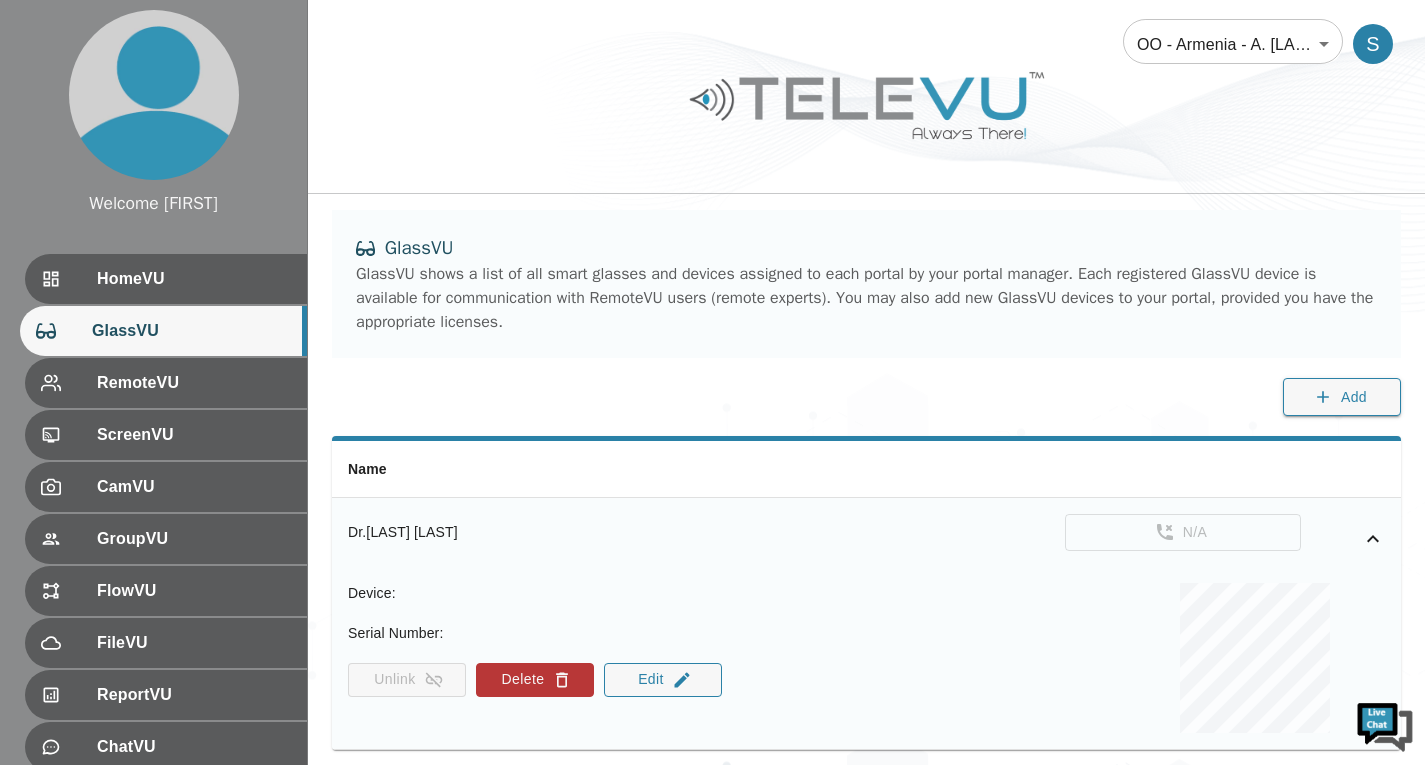 click 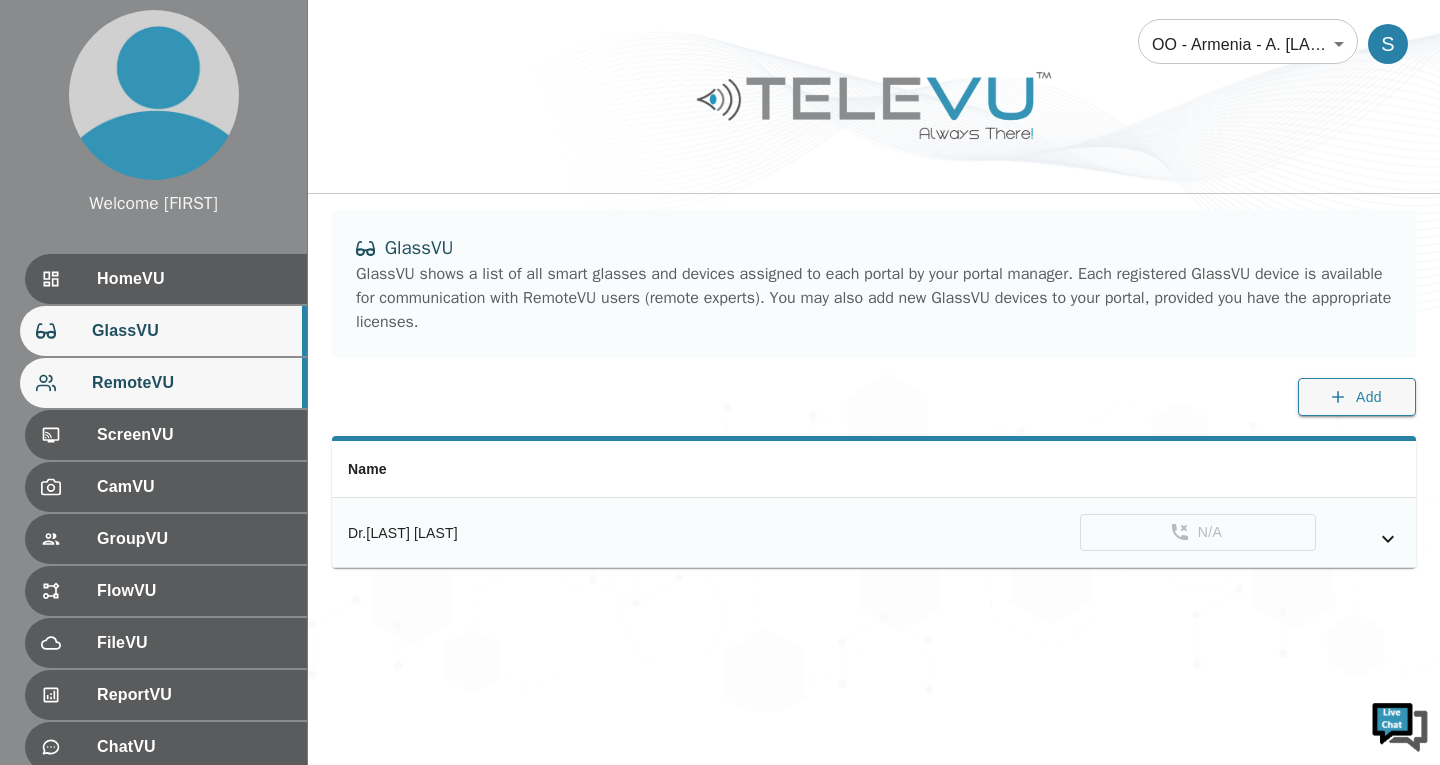 click on "RemoteVU" at bounding box center (191, 383) 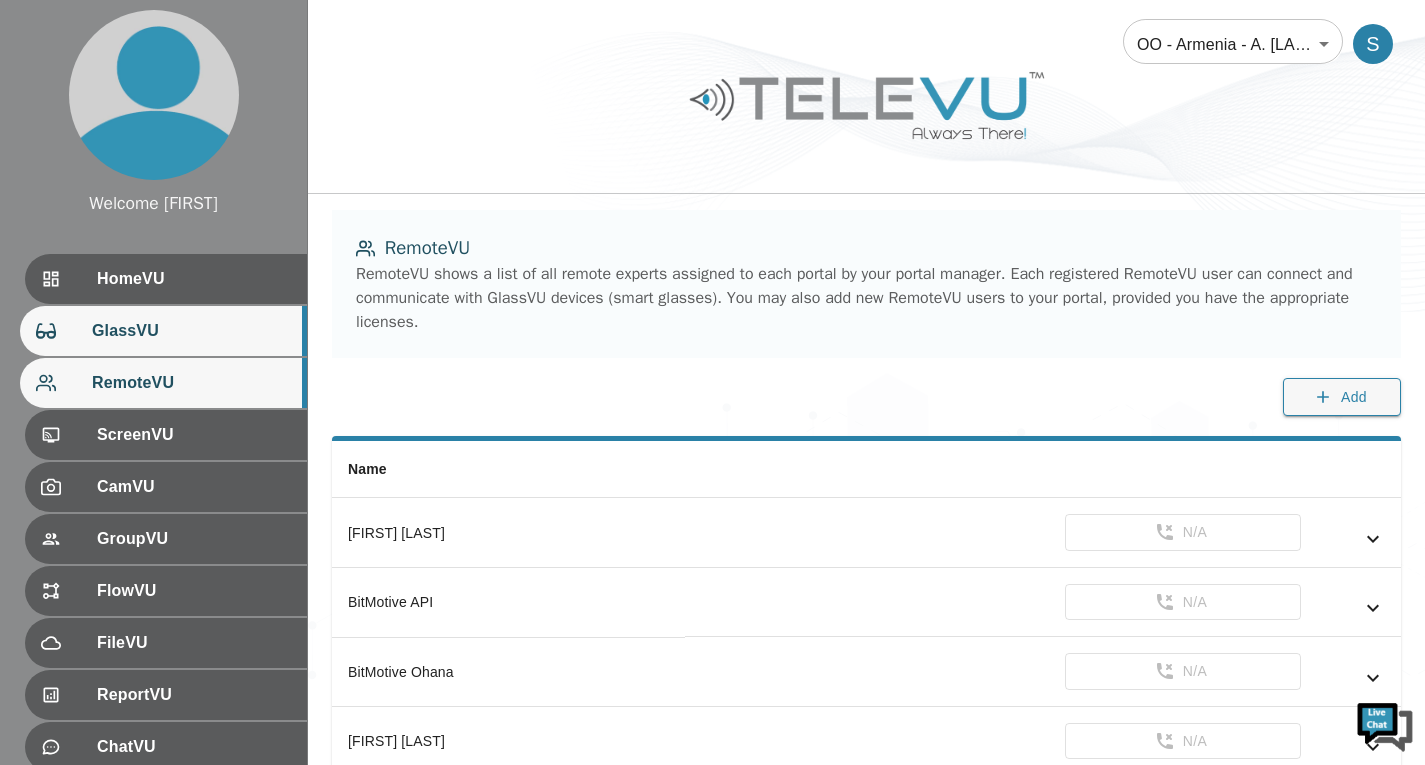 click on "GlassVU" at bounding box center [191, 331] 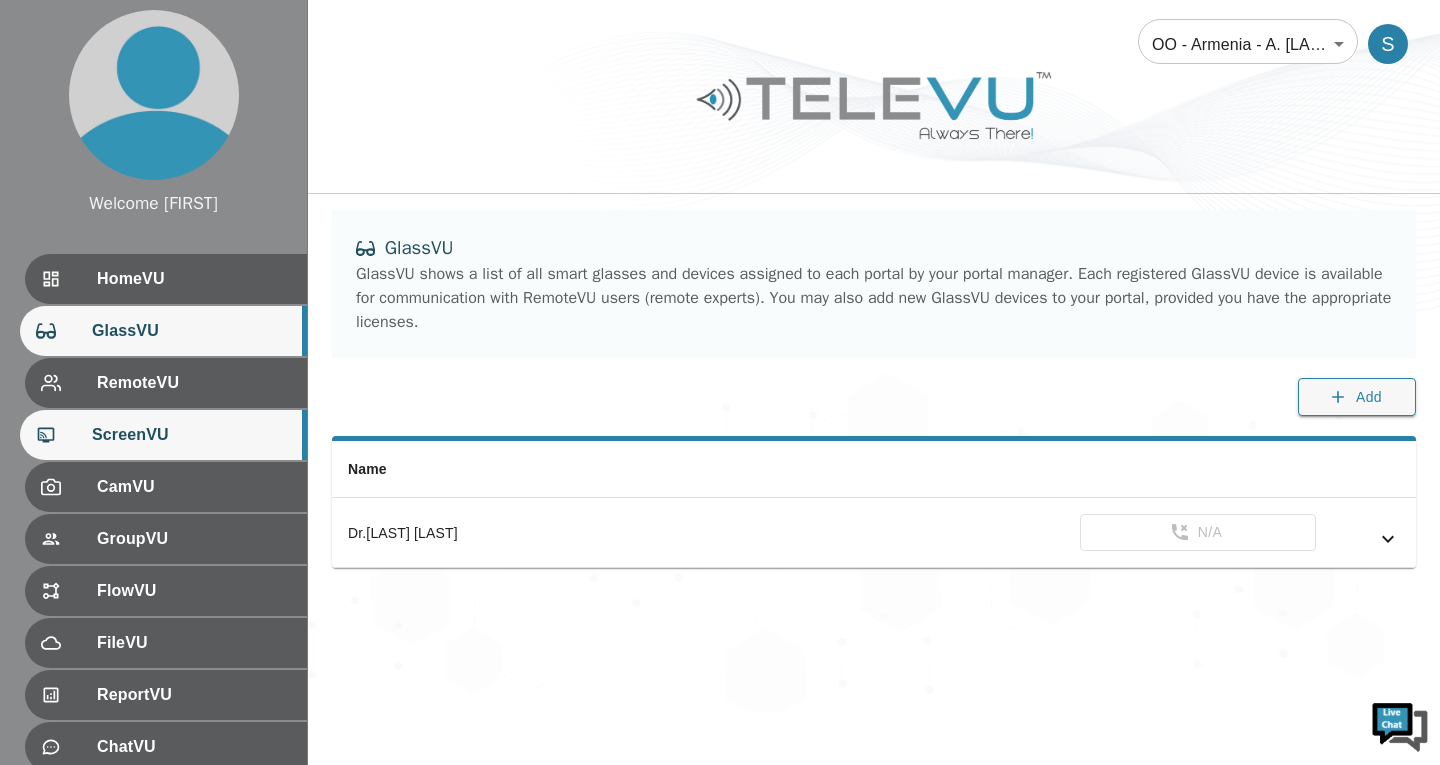 click on "ScreenVU" at bounding box center [191, 435] 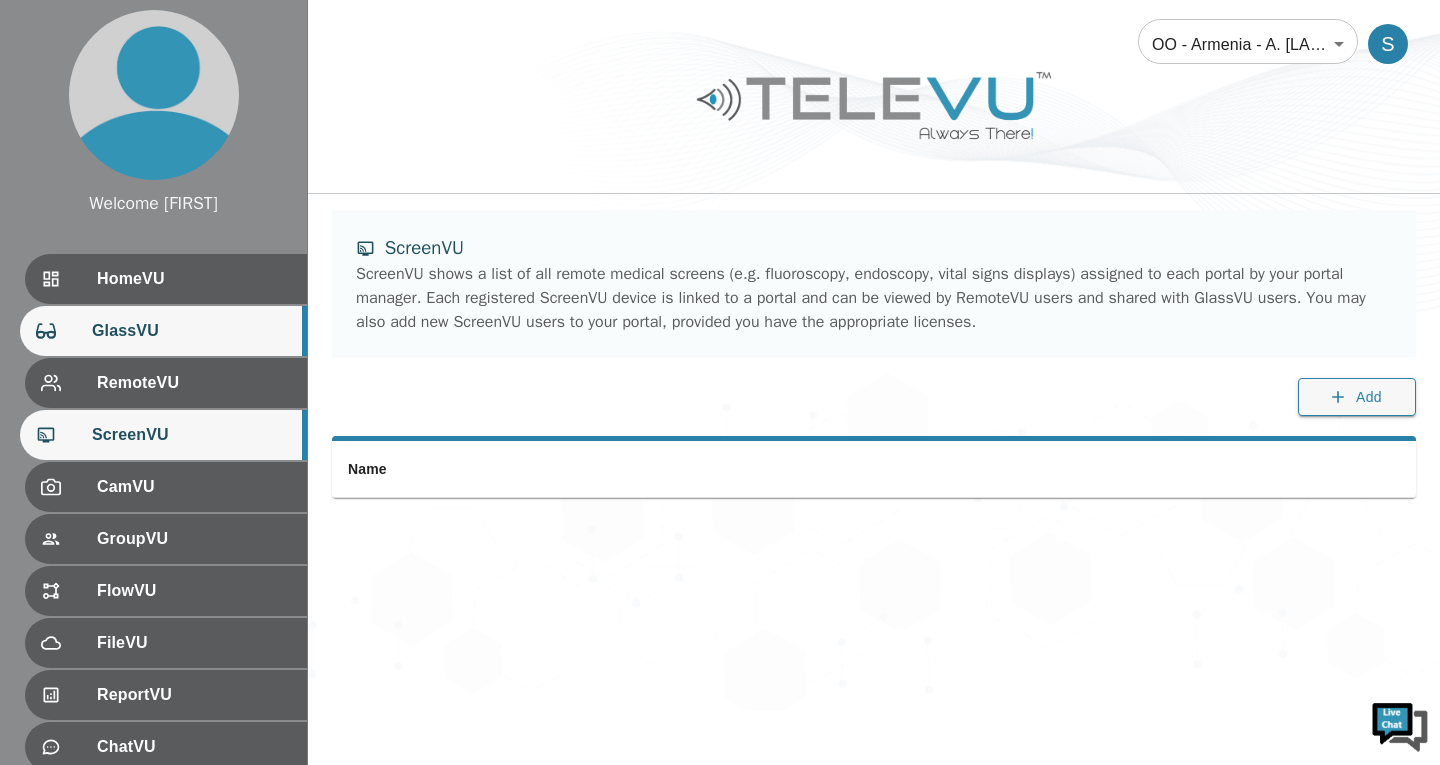 click on "GlassVU" at bounding box center (163, 331) 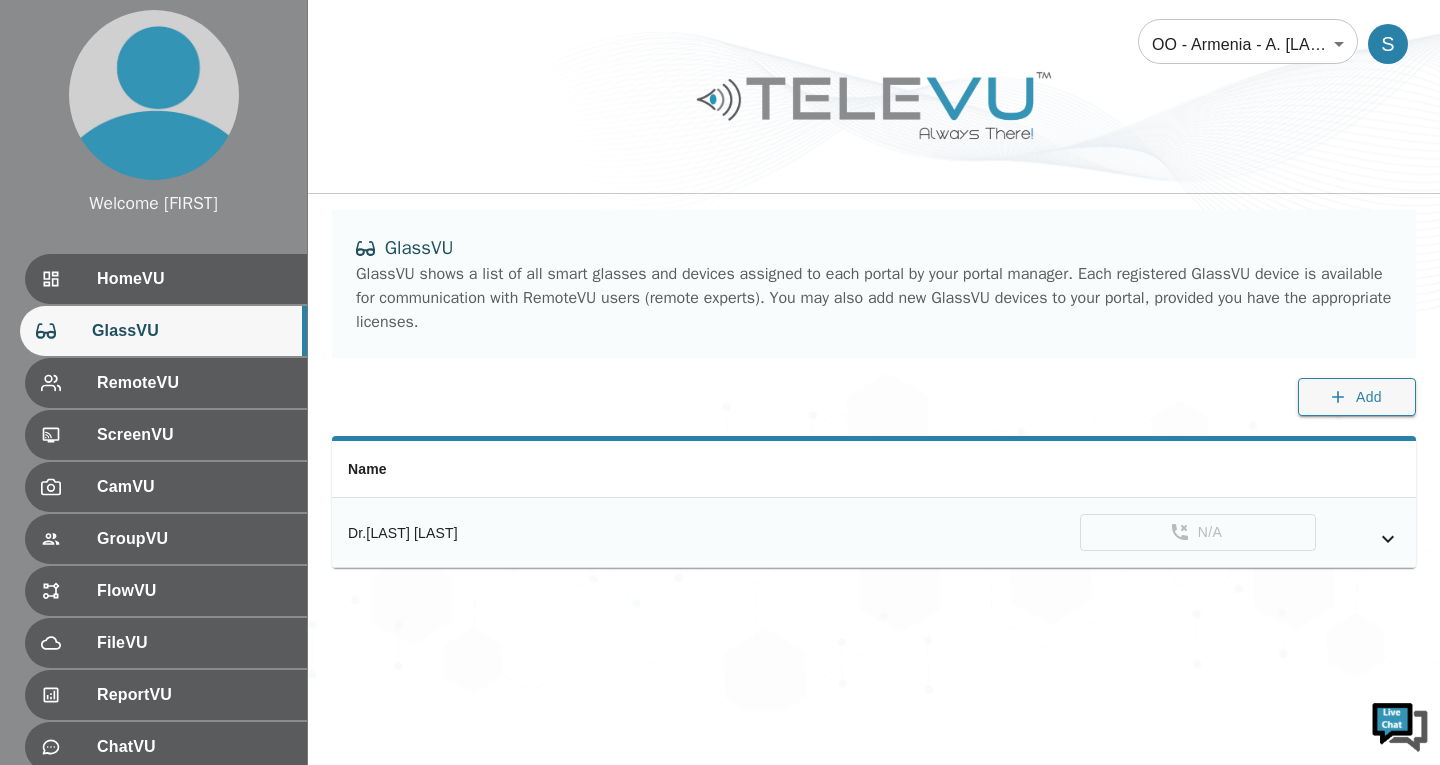 click 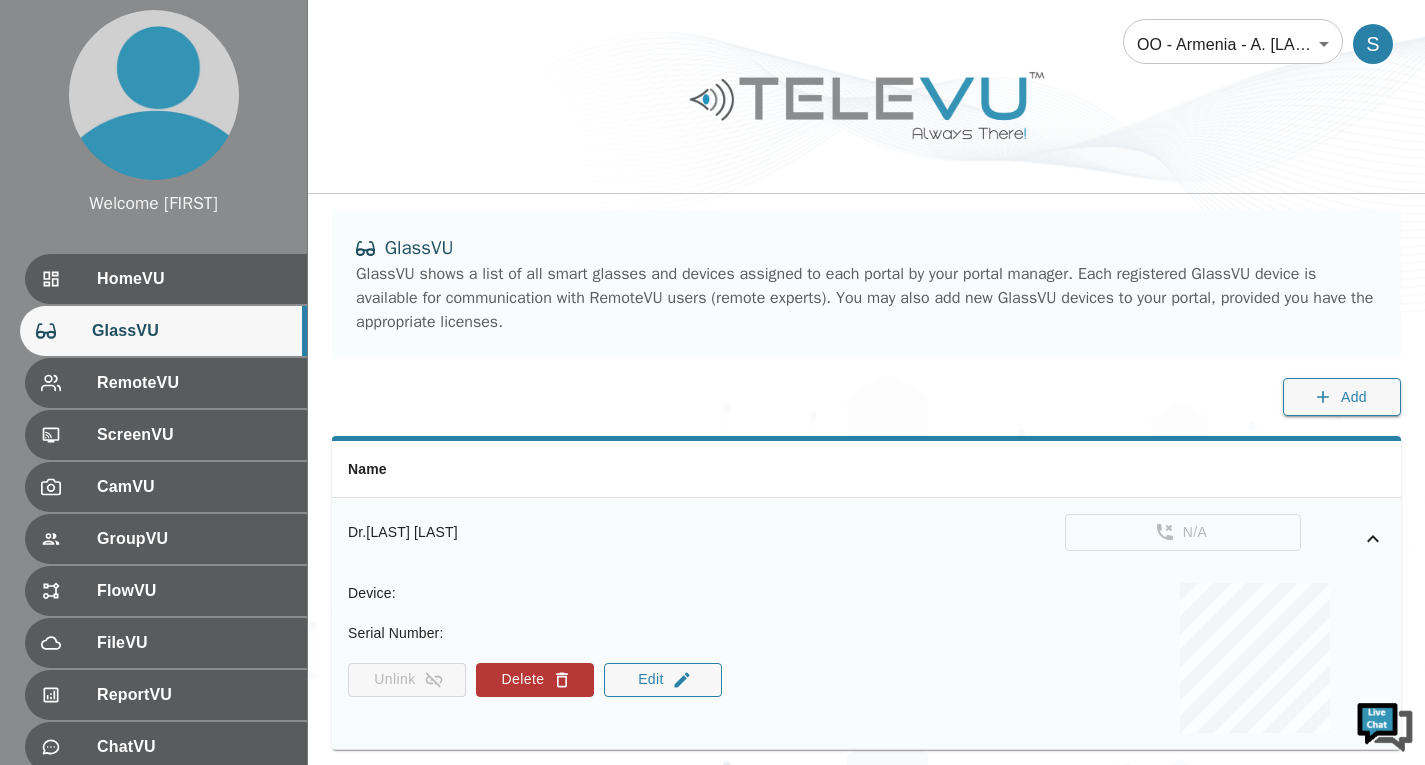 click 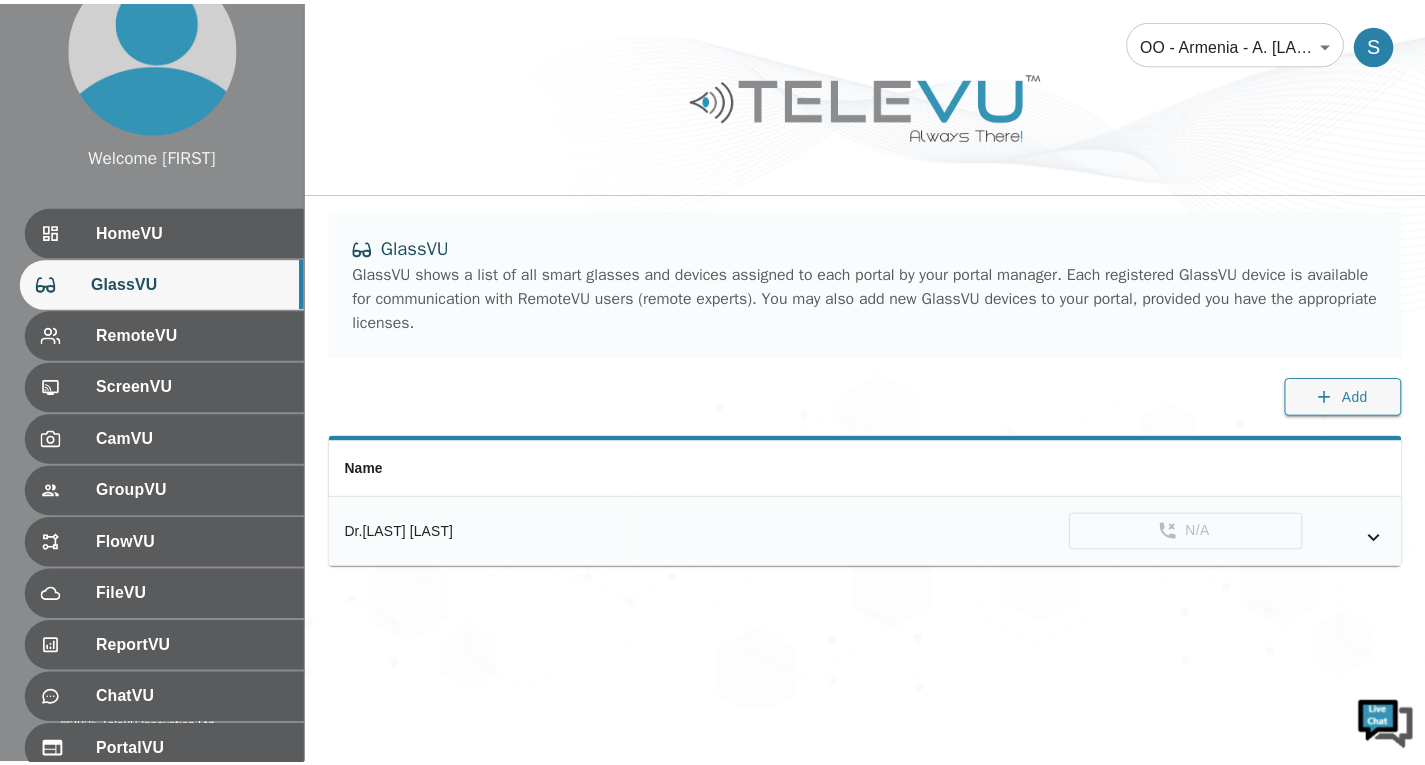 scroll, scrollTop: 0, scrollLeft: 0, axis: both 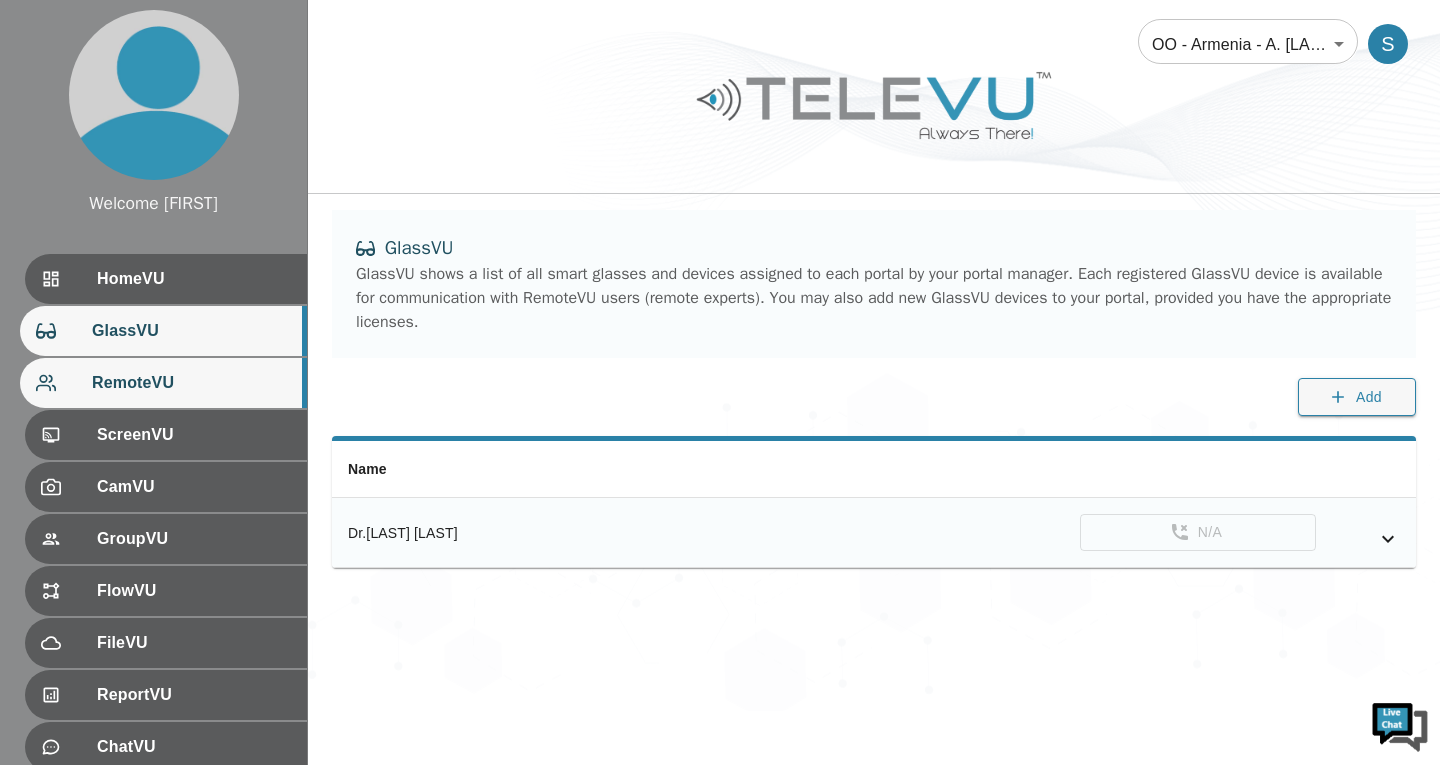 click on "RemoteVU" at bounding box center [191, 383] 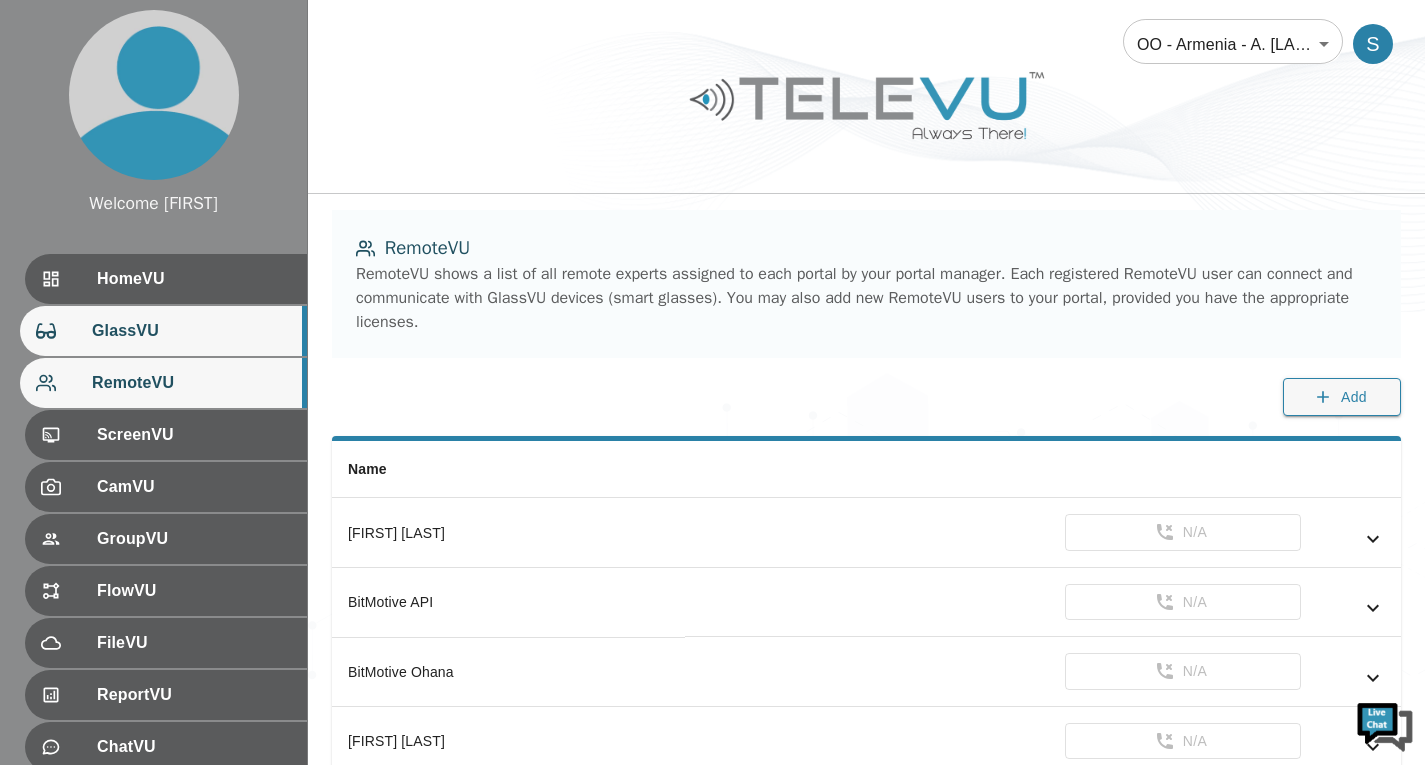 click on "GlassVU" at bounding box center (163, 331) 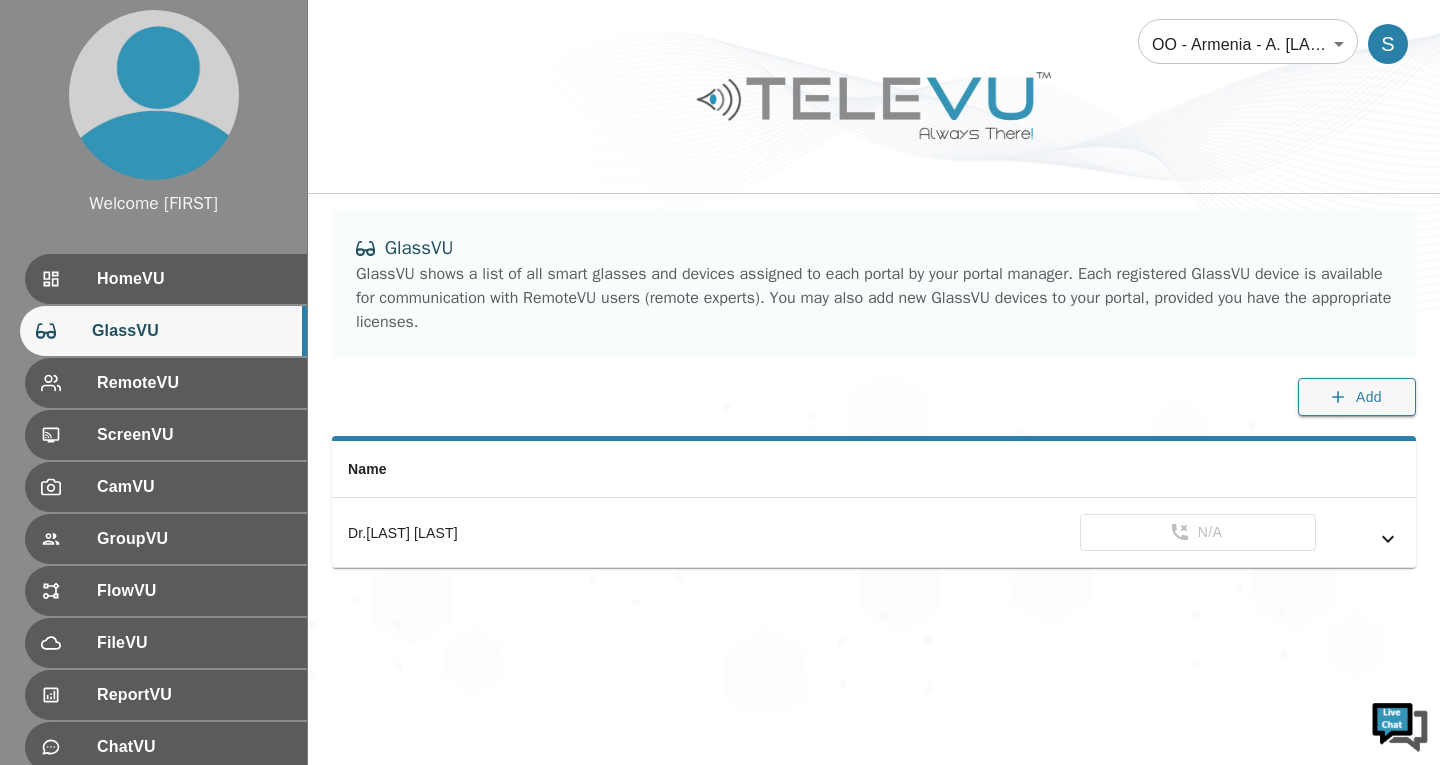 click on "GlassVU" at bounding box center (163, 331) 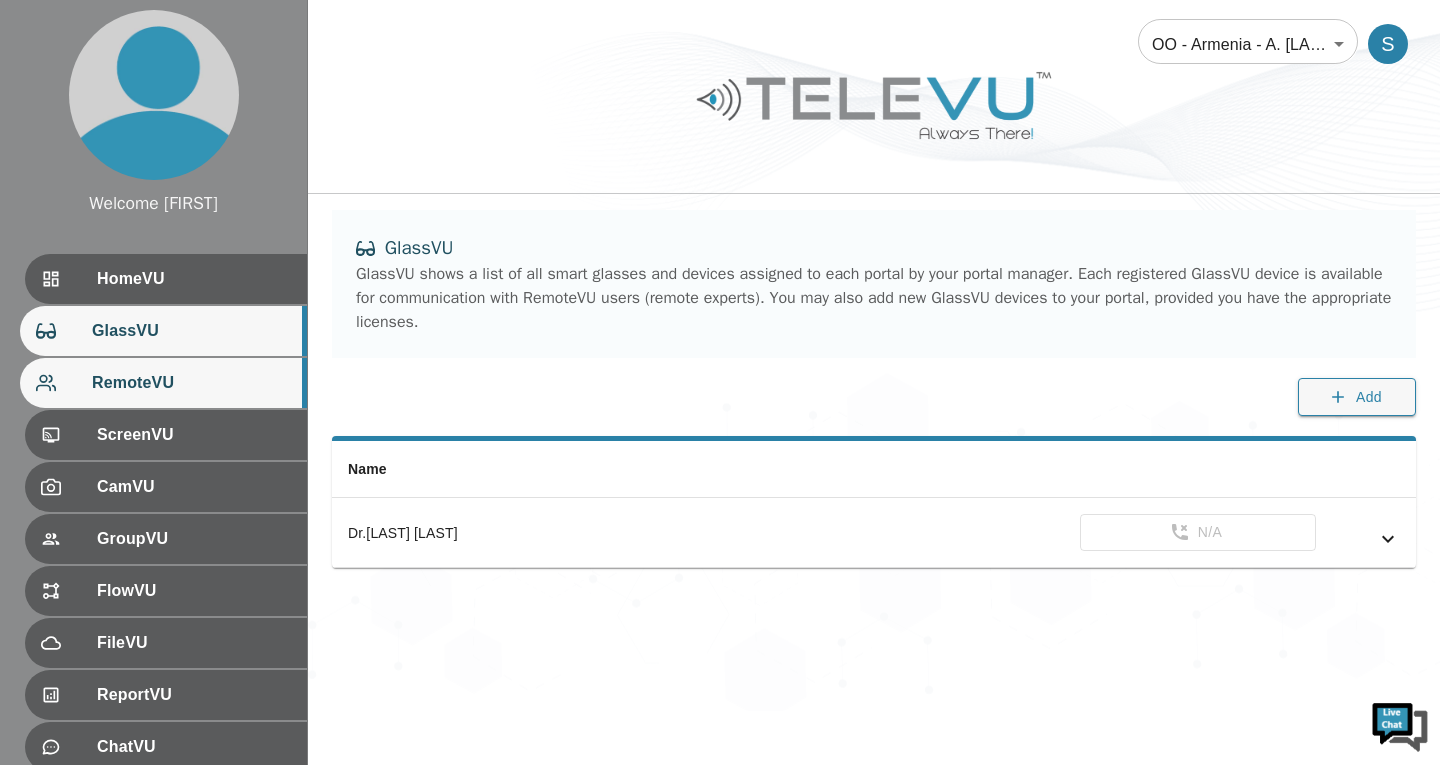 click on "RemoteVU" at bounding box center [163, 383] 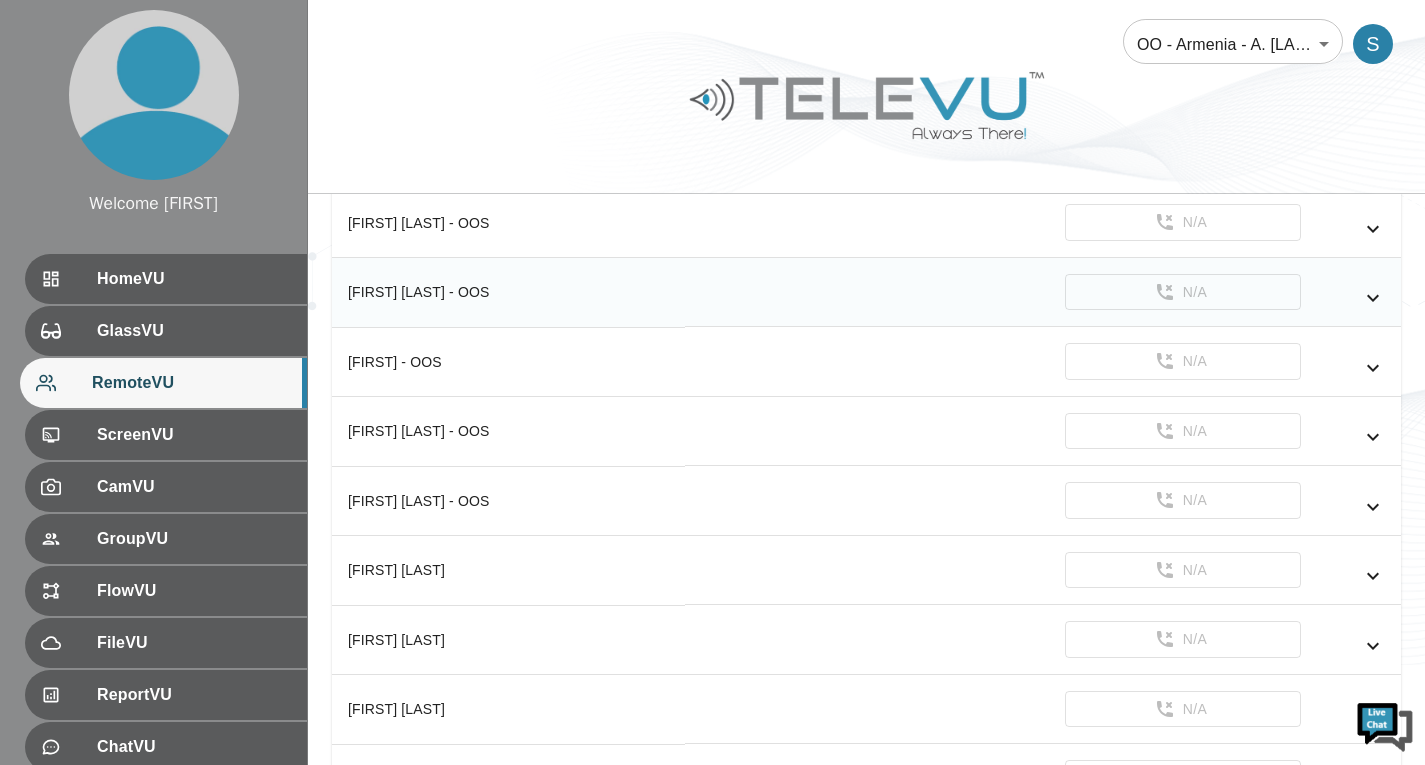 scroll, scrollTop: 800, scrollLeft: 0, axis: vertical 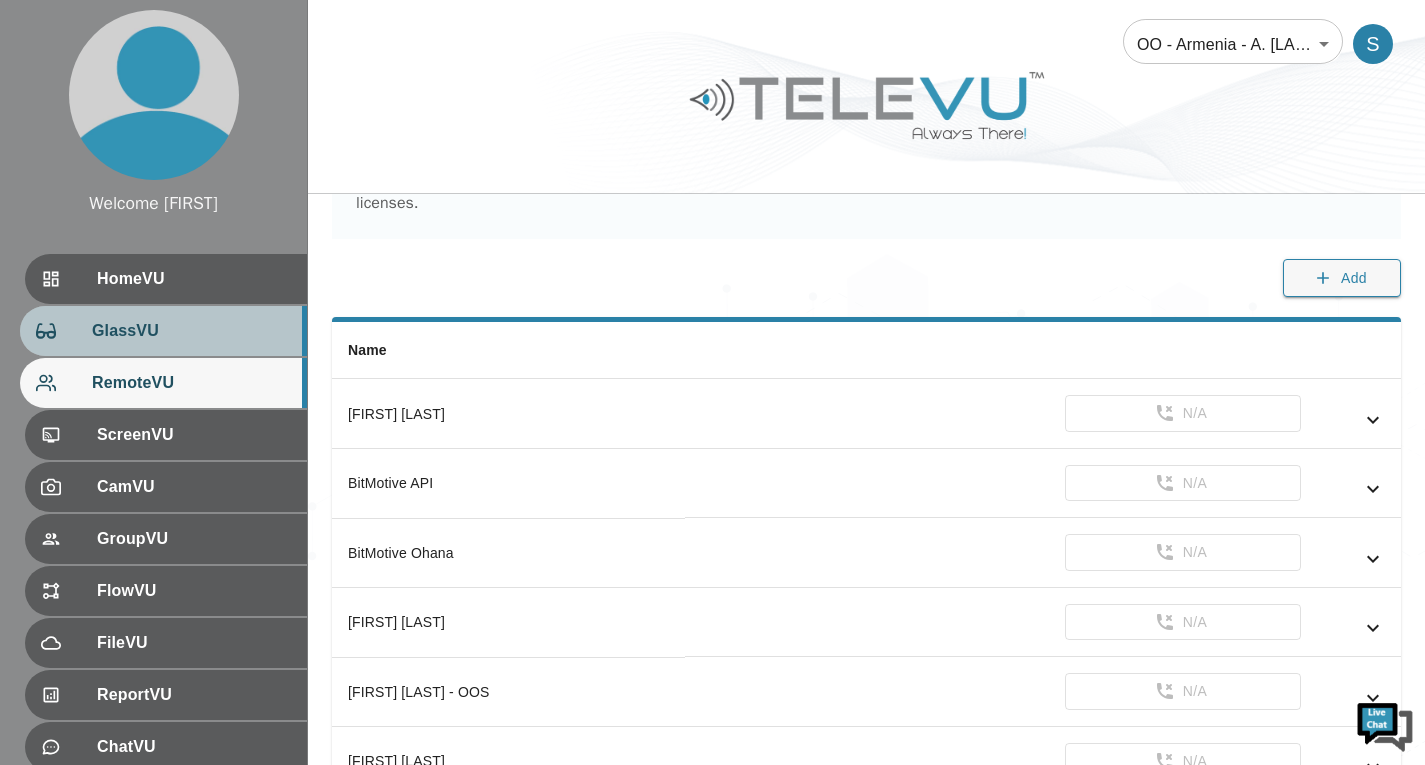 click on "GlassVU" at bounding box center (191, 331) 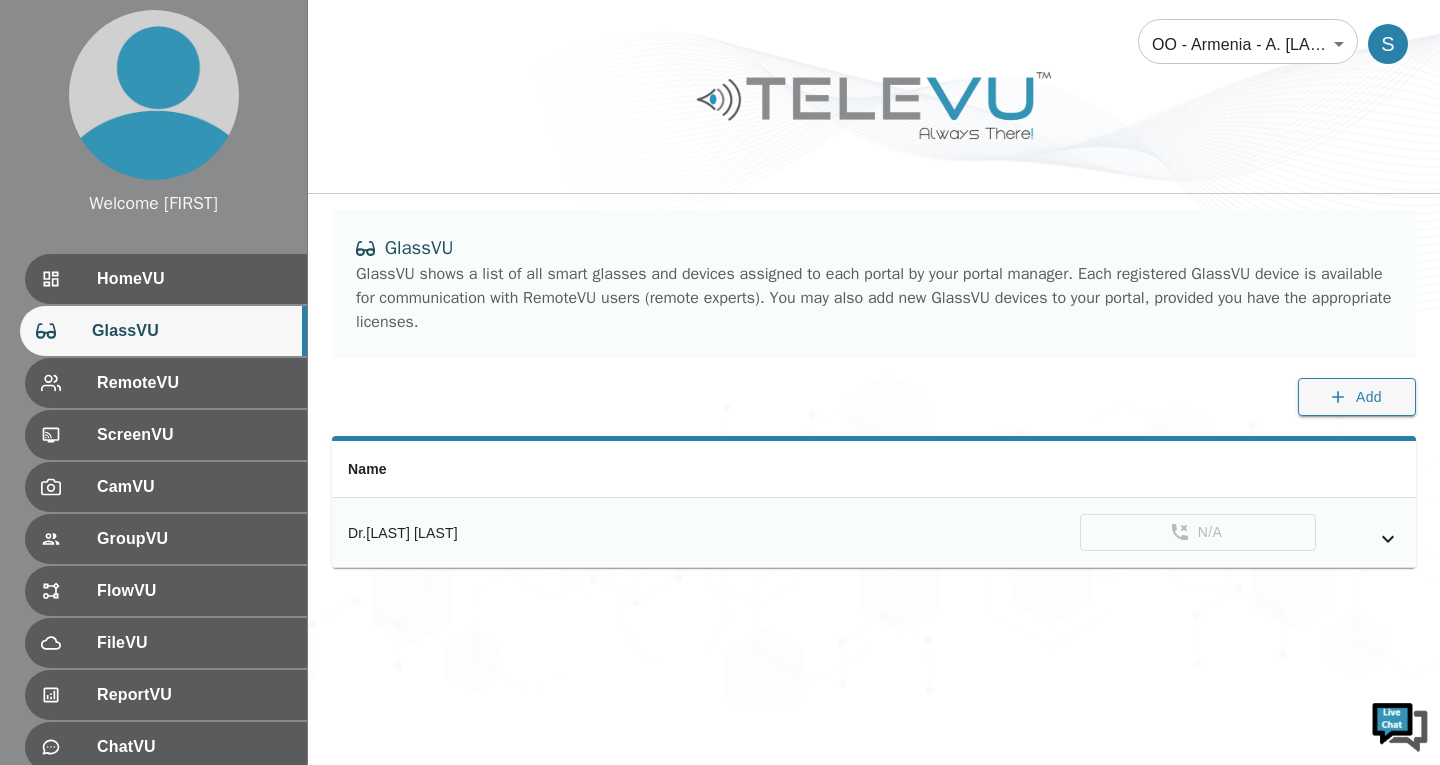click 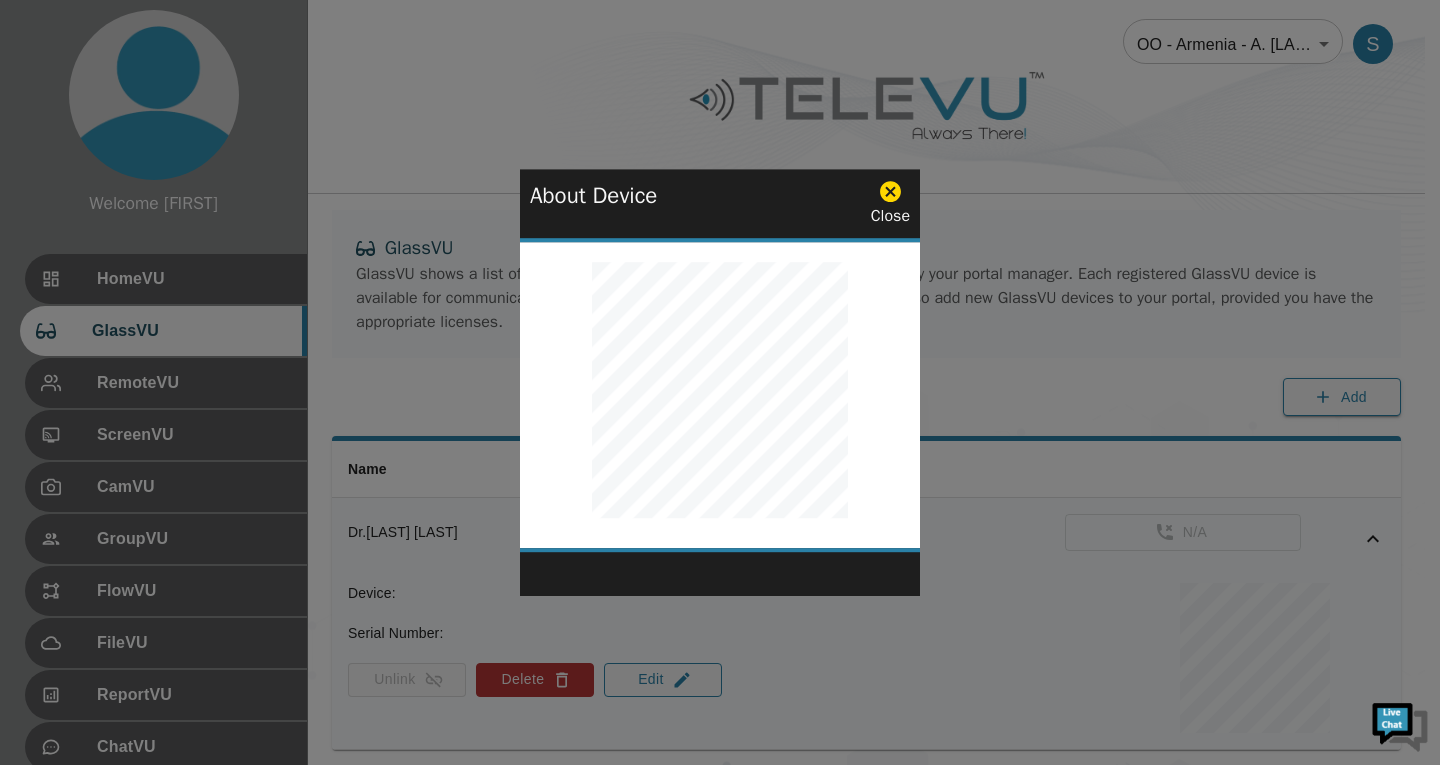 click 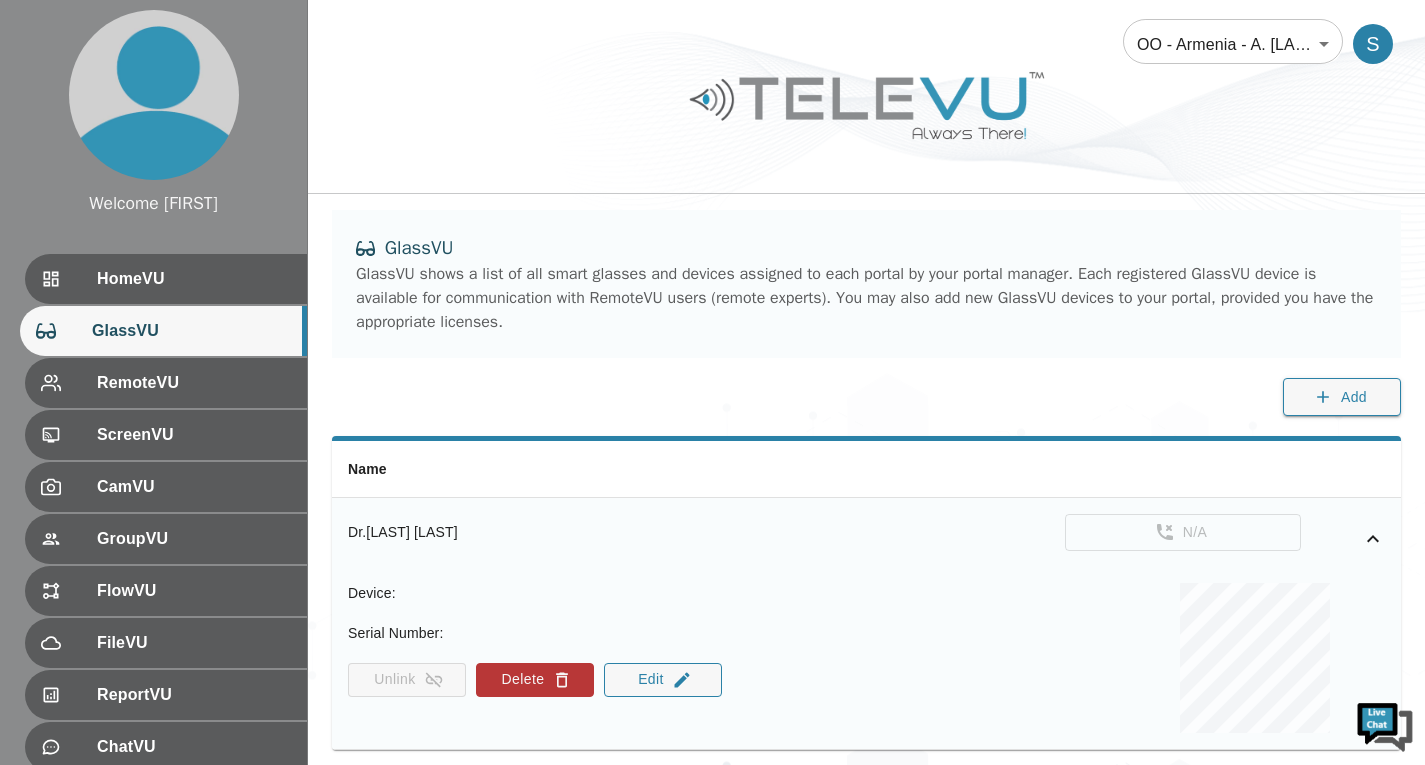 scroll, scrollTop: 58, scrollLeft: 0, axis: vertical 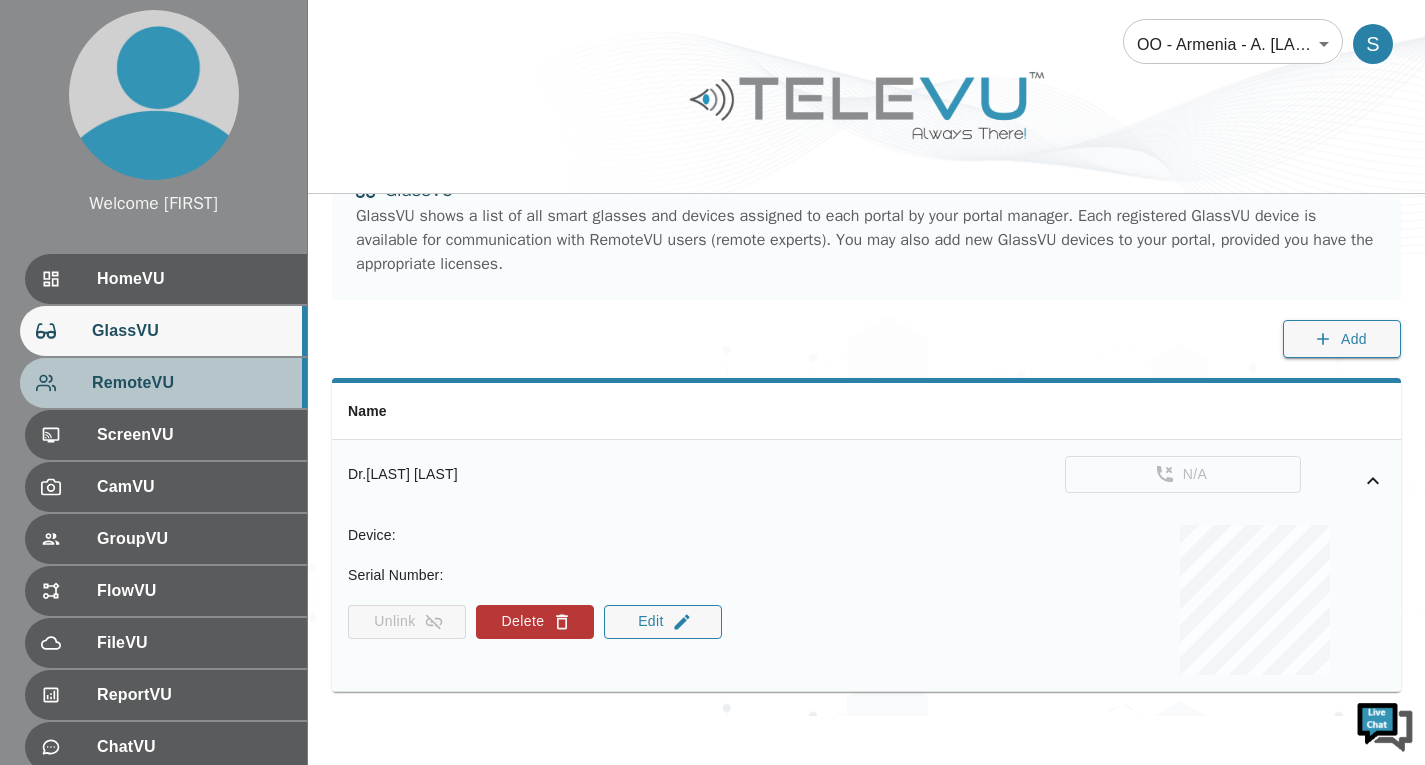 click on "RemoteVU" at bounding box center (191, 383) 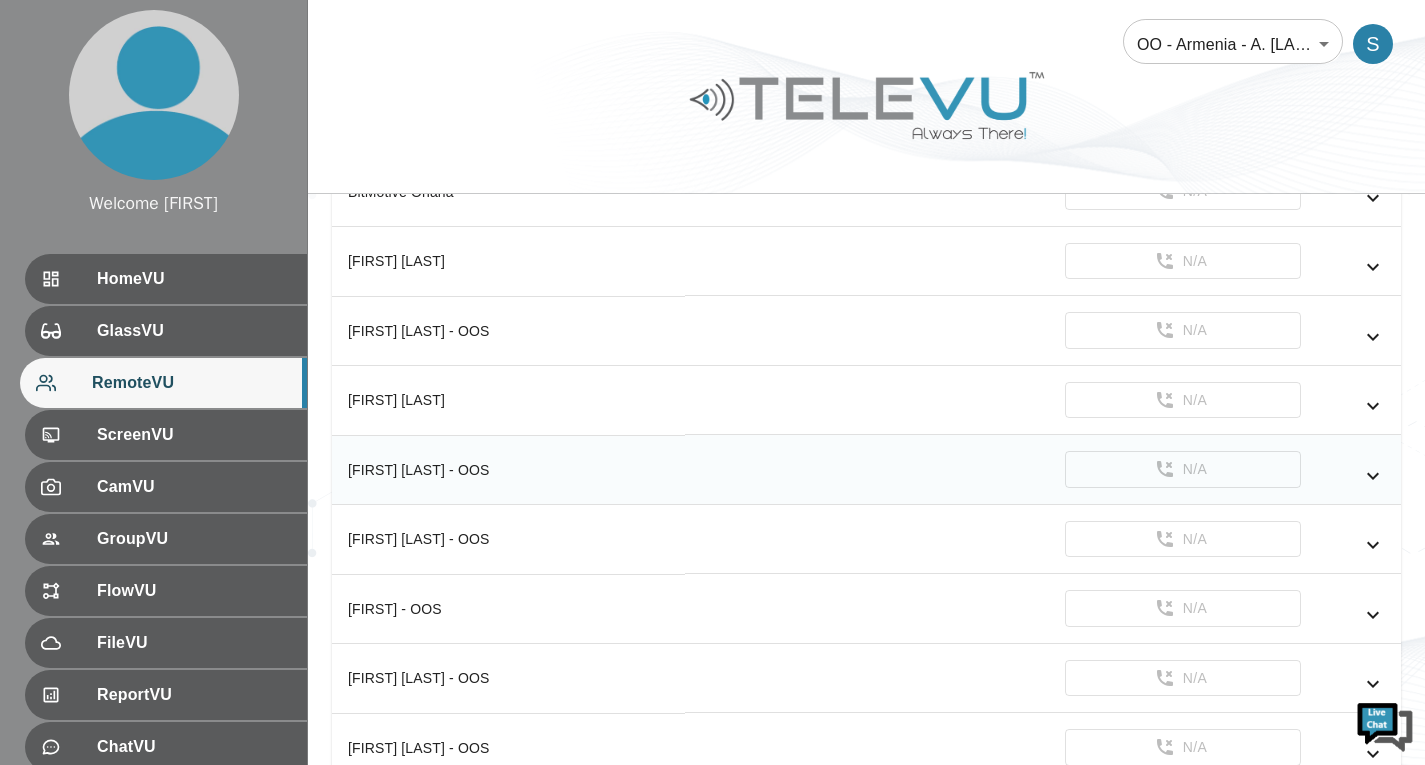 scroll, scrollTop: 300, scrollLeft: 0, axis: vertical 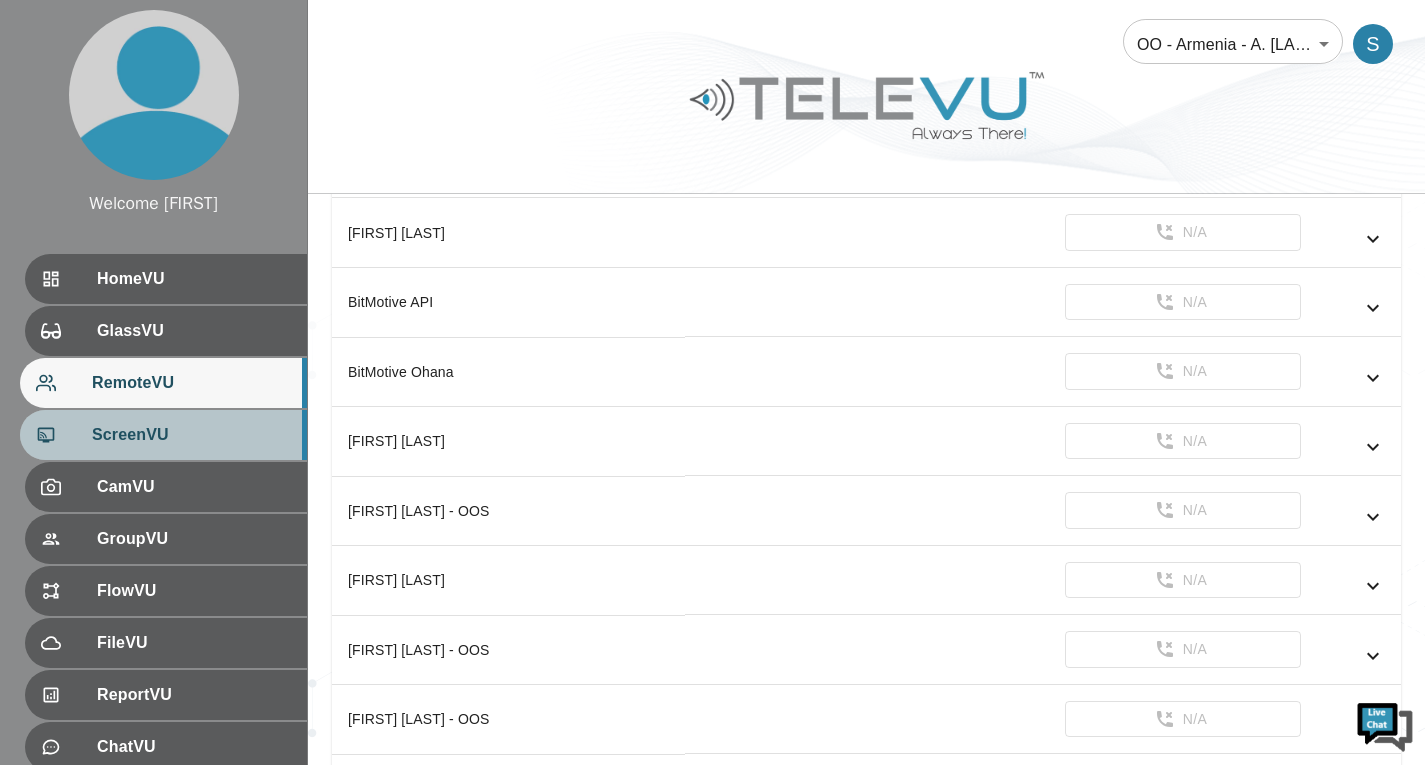 click on "ScreenVU" at bounding box center [163, 435] 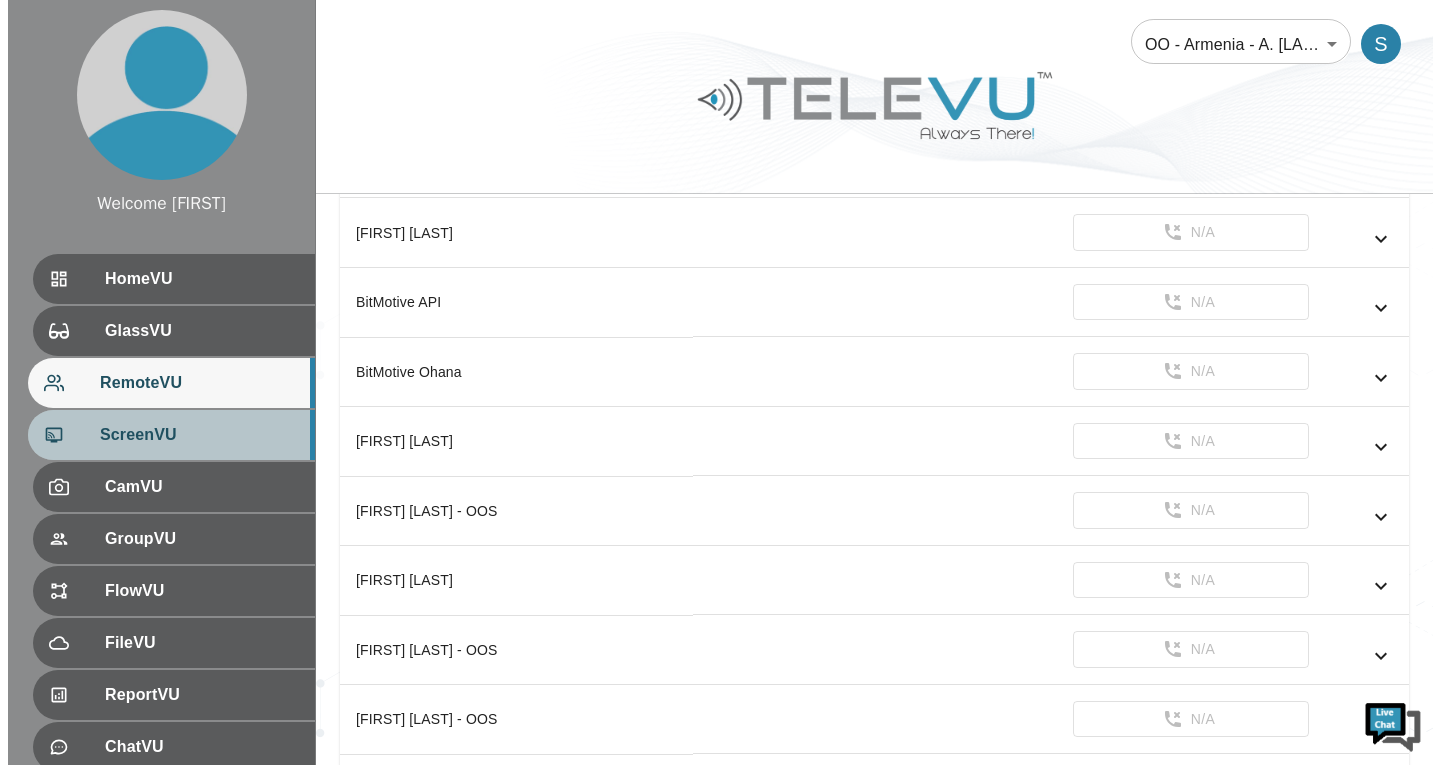 scroll, scrollTop: 0, scrollLeft: 0, axis: both 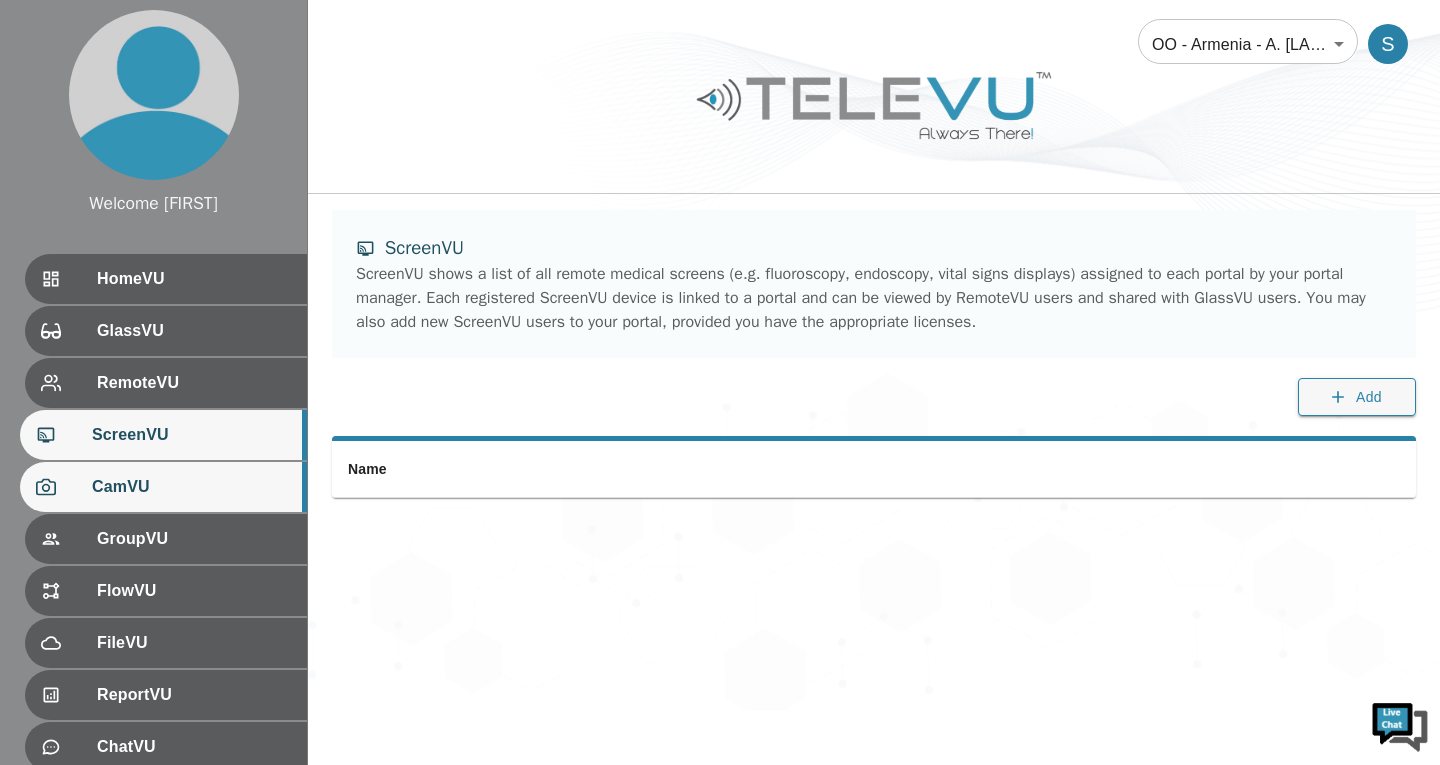 click on "CamVU" at bounding box center [191, 487] 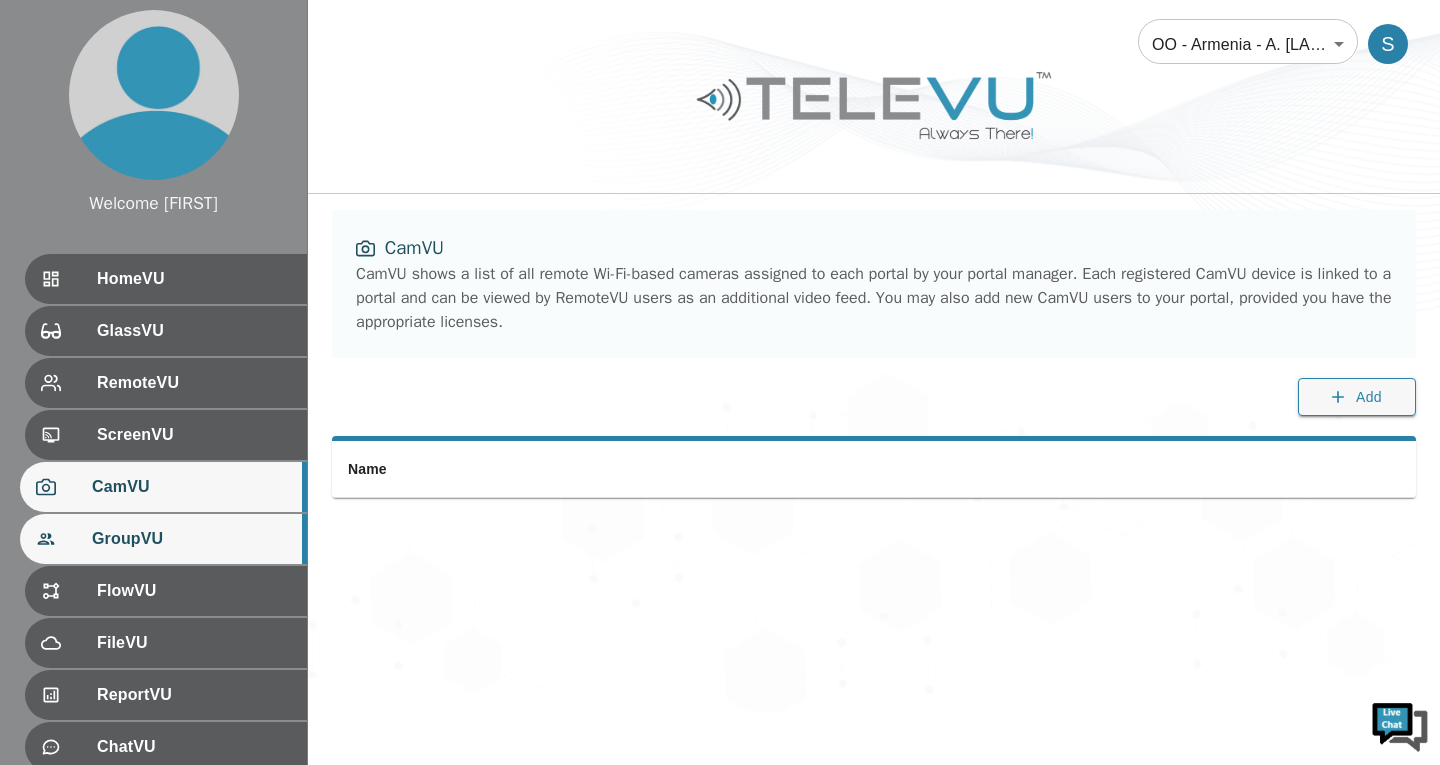 click on "GroupVU" at bounding box center (163, 539) 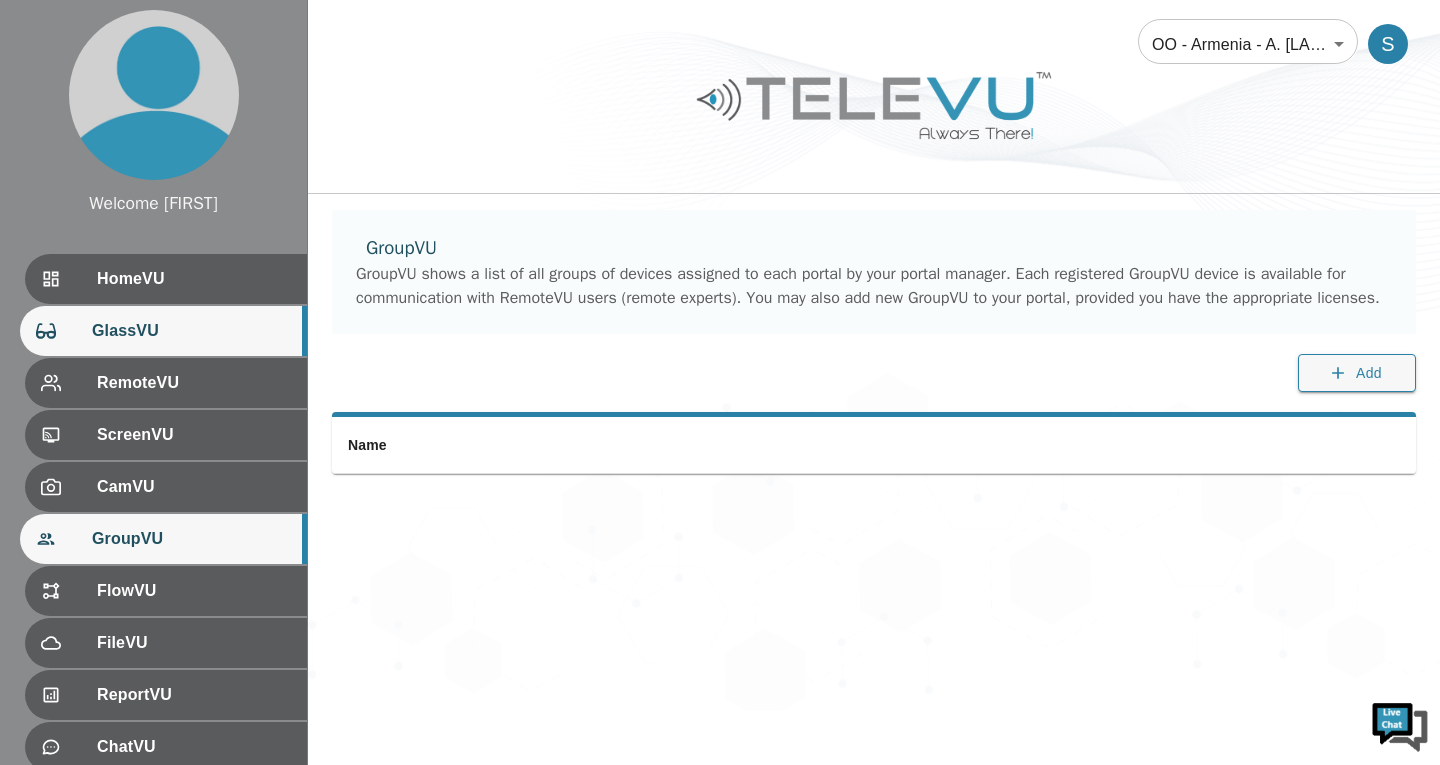 click on "GlassVU" at bounding box center (163, 331) 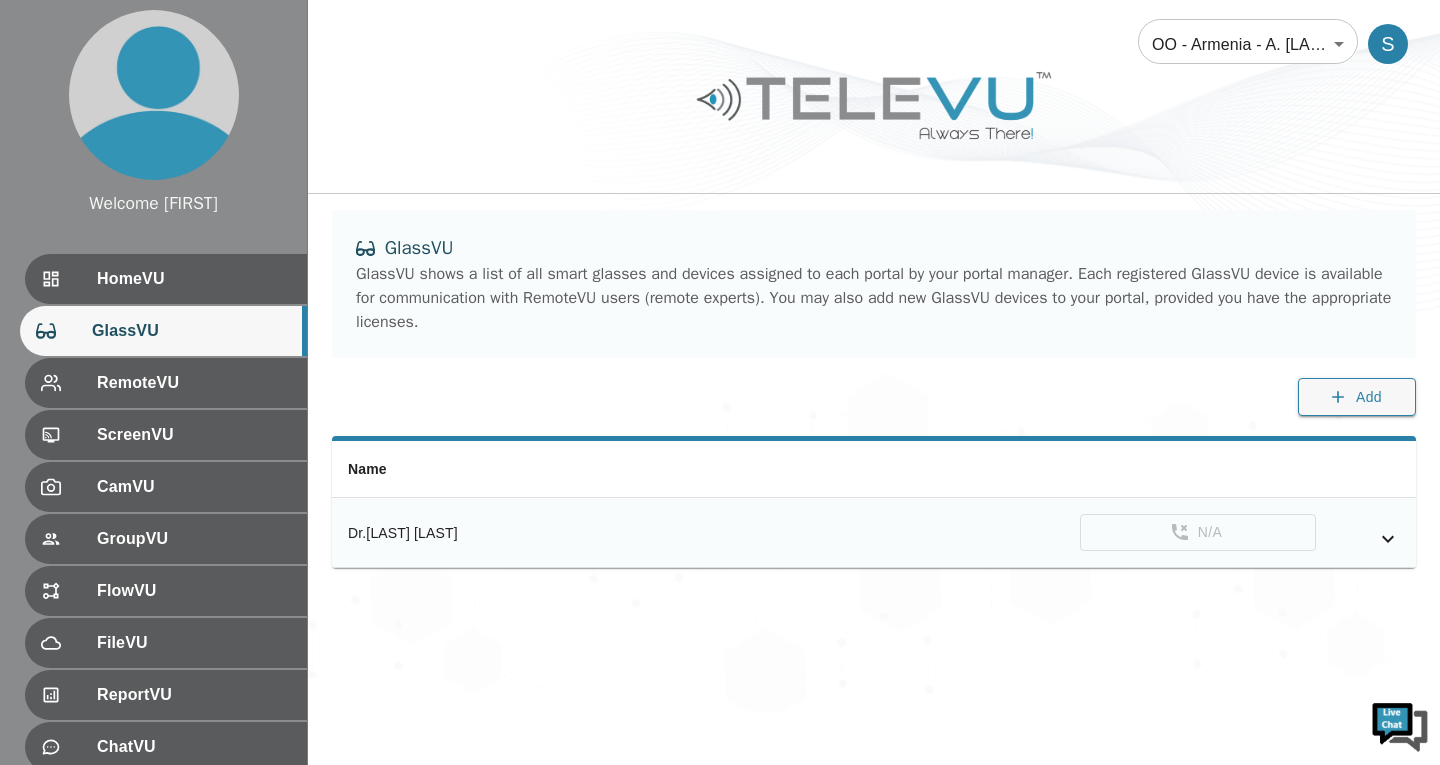 click 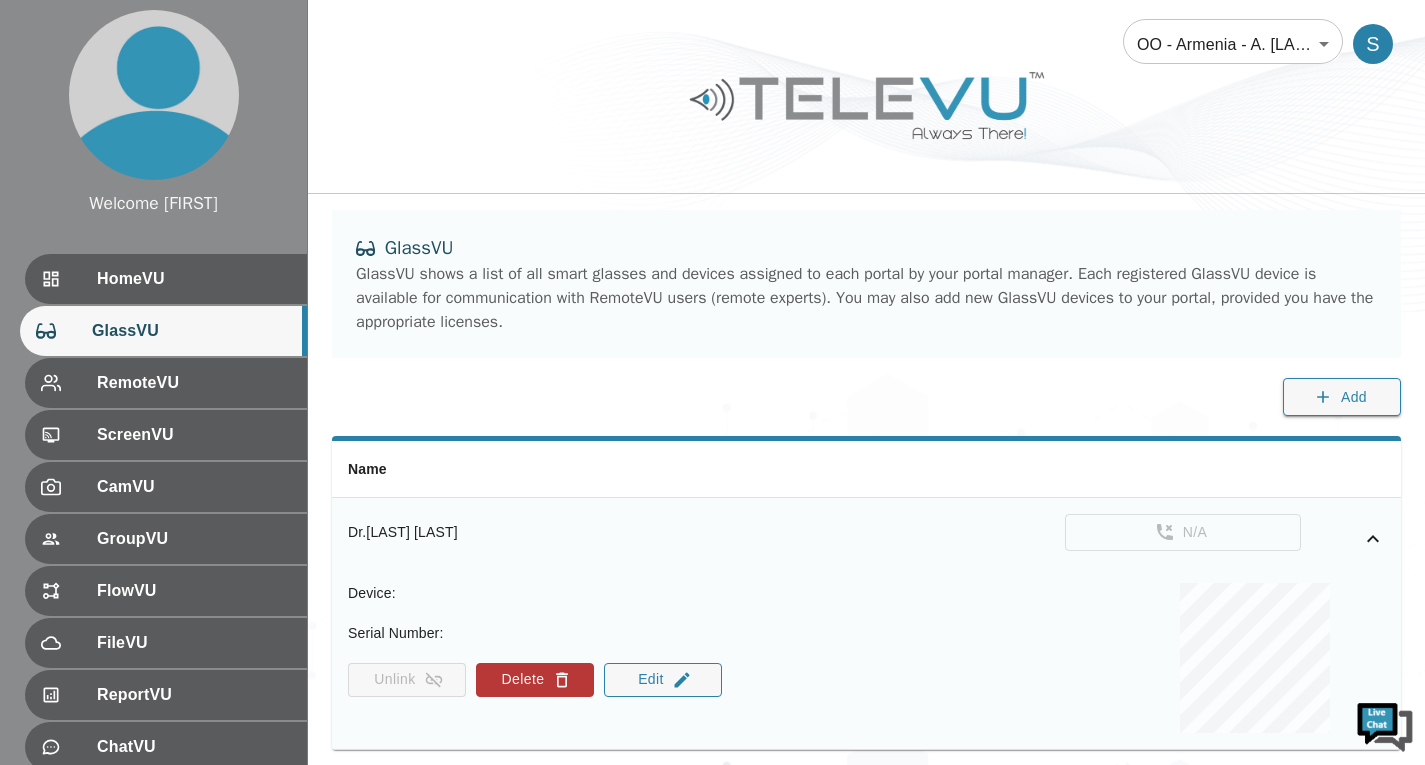 click 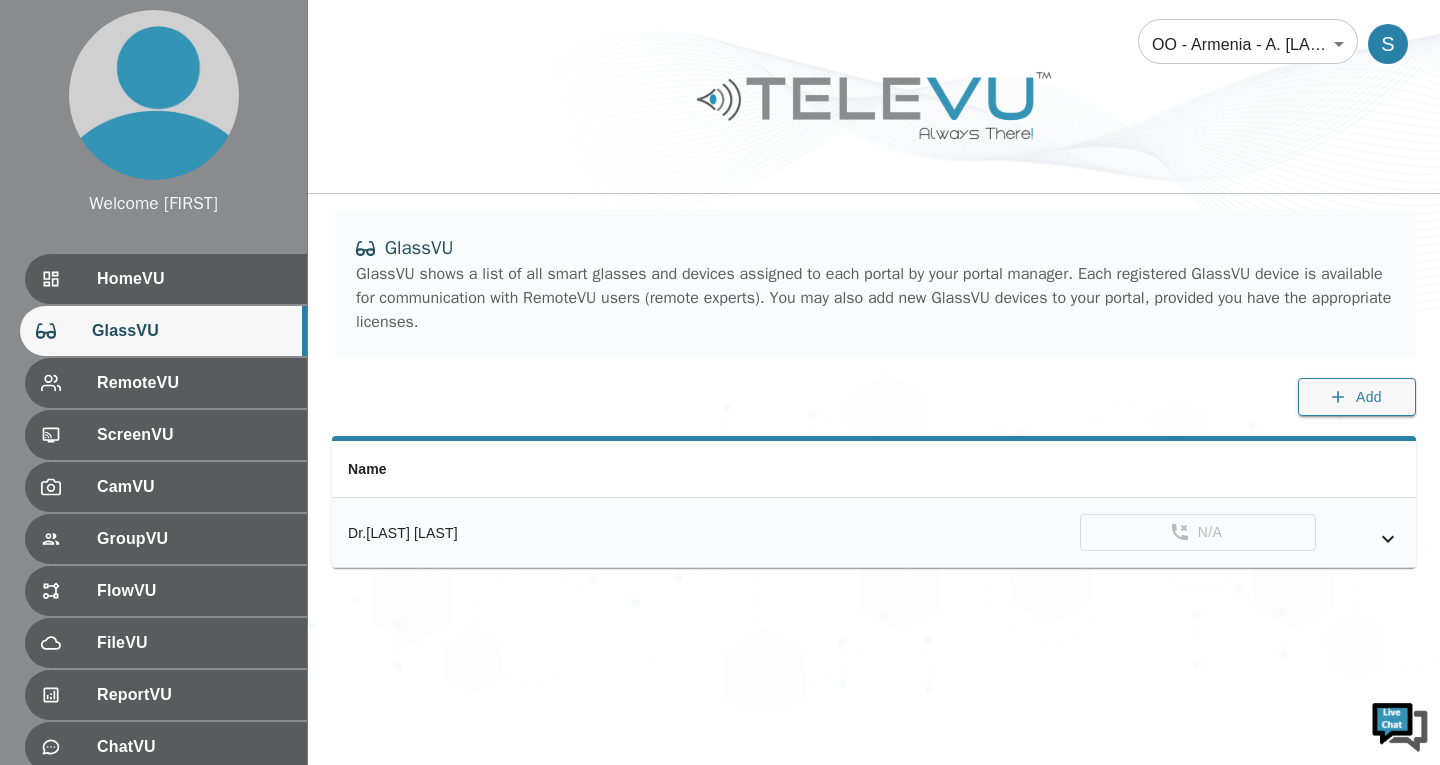 click on "Welcome   Sepehr HomeVU GlassVU RemoteVU ScreenVU CamVU GroupVU FlowVU FileVU ReportVU ChatVU PortalVU Settings Logout Refresh ©  [YEAR]   TeleVU Innovation Ltd. All Rights Reserved OO - Armenia - A. Harutyunyan [NUMBER] ​ S GlassVU GlassVU shows a list of all smart glasses and devices assigned to each portal by your portal manager. Each registered GlassVU device is available for communication with RemoteVU  users (remote experts). You may also add new GlassVU devices to your portal, provided you have the appropriate licenses. Add Name Dr.Panossian CamVU   N/A" at bounding box center (720, 355) 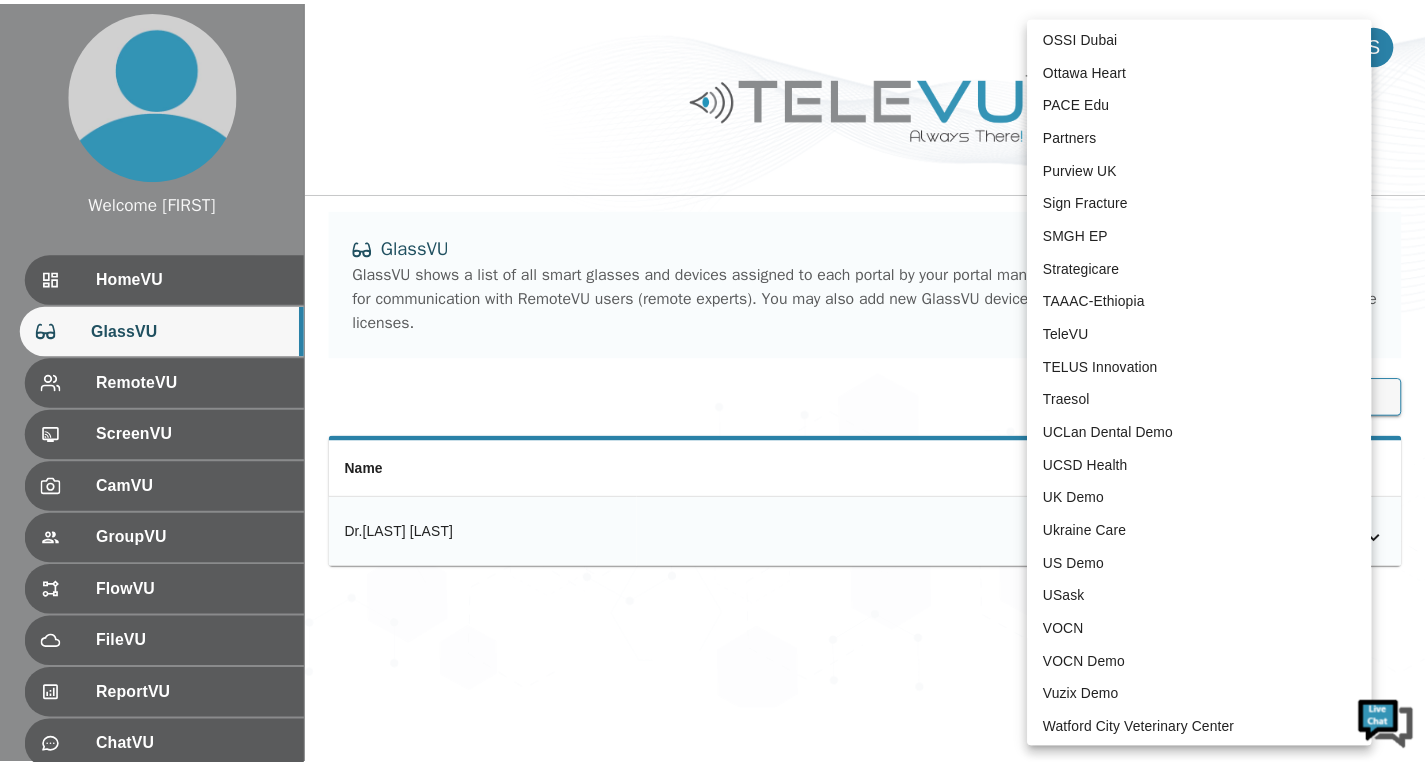 scroll, scrollTop: 4002, scrollLeft: 0, axis: vertical 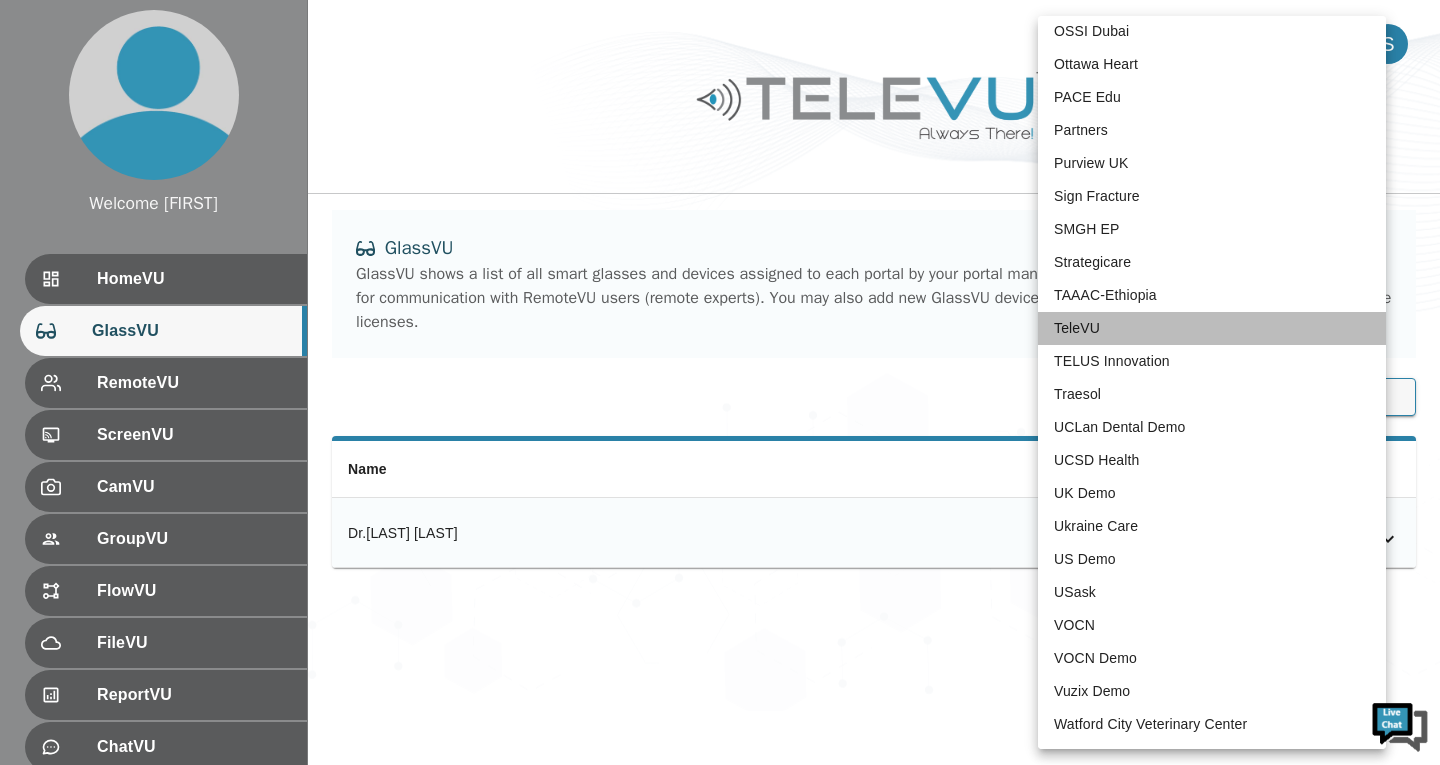 click on "TeleVU" at bounding box center [1212, 328] 